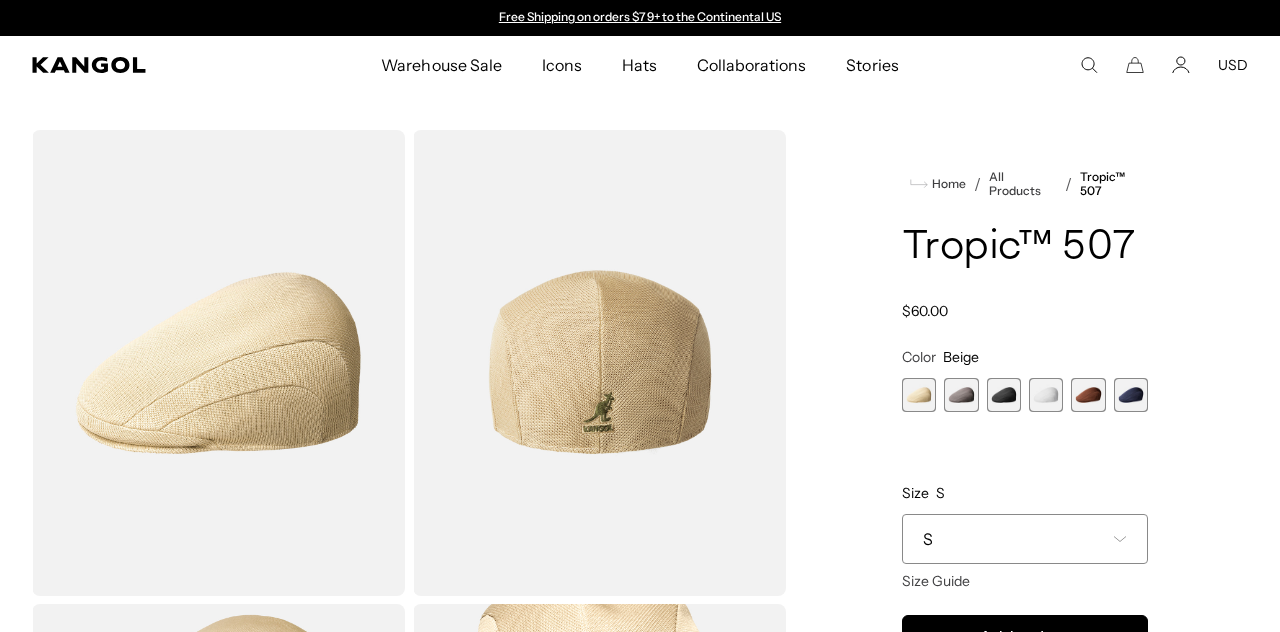 scroll, scrollTop: 312, scrollLeft: 0, axis: vertical 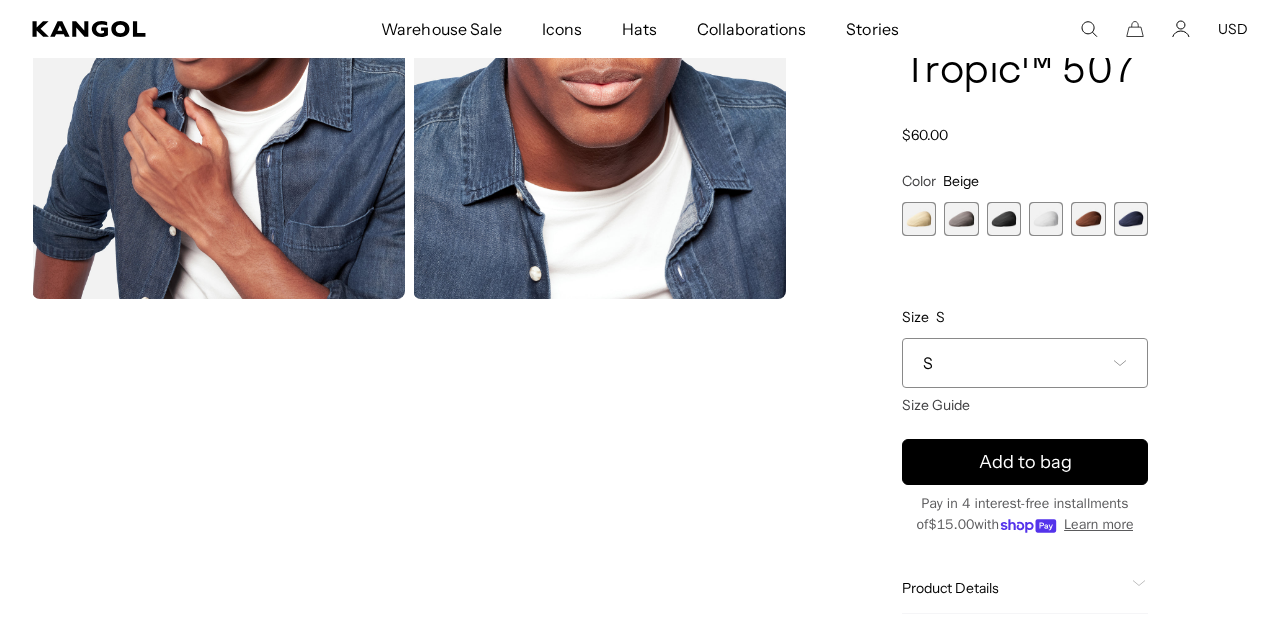 click on "Product Details" 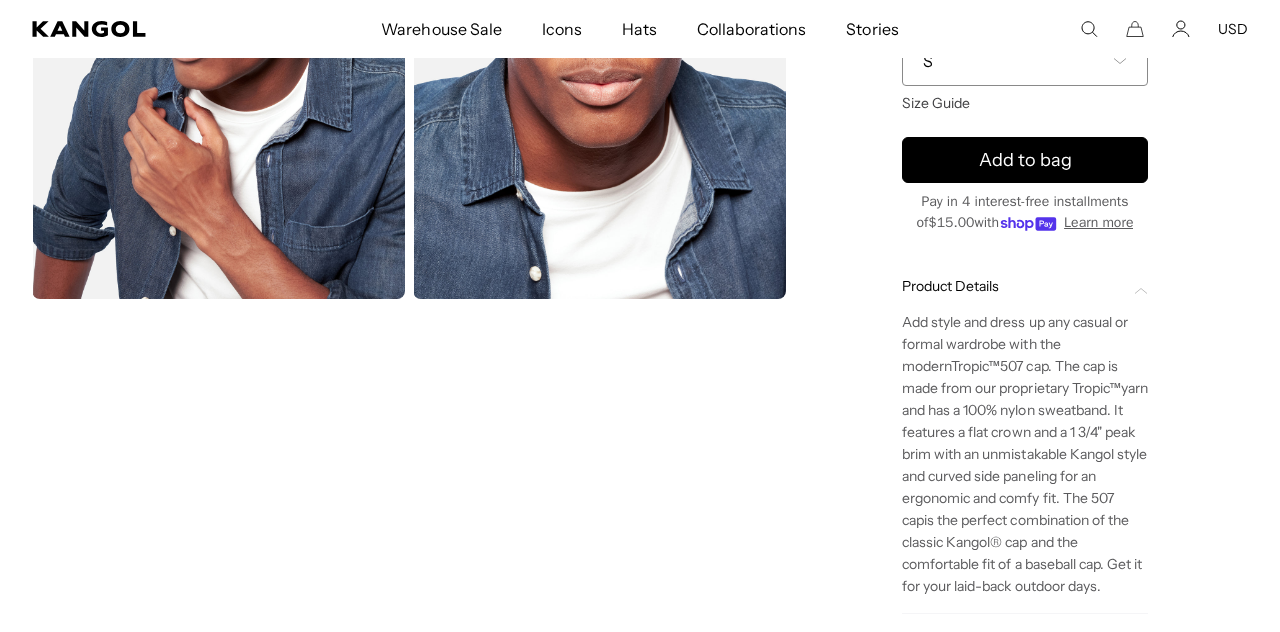scroll, scrollTop: 0, scrollLeft: 412, axis: horizontal 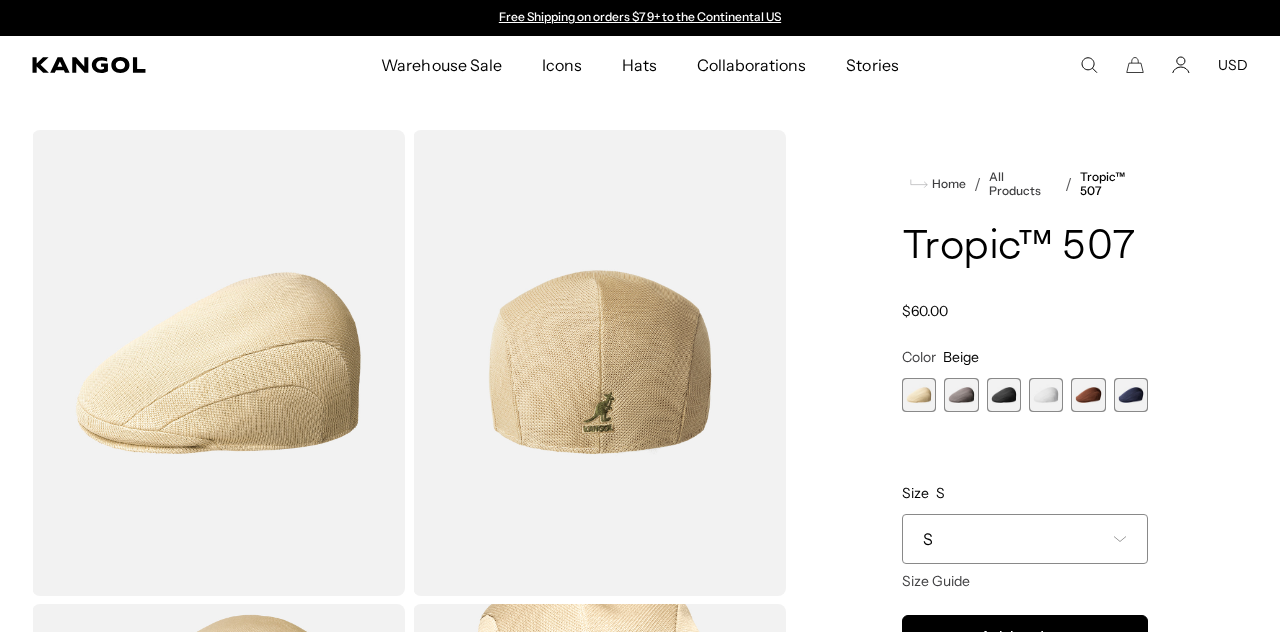 click 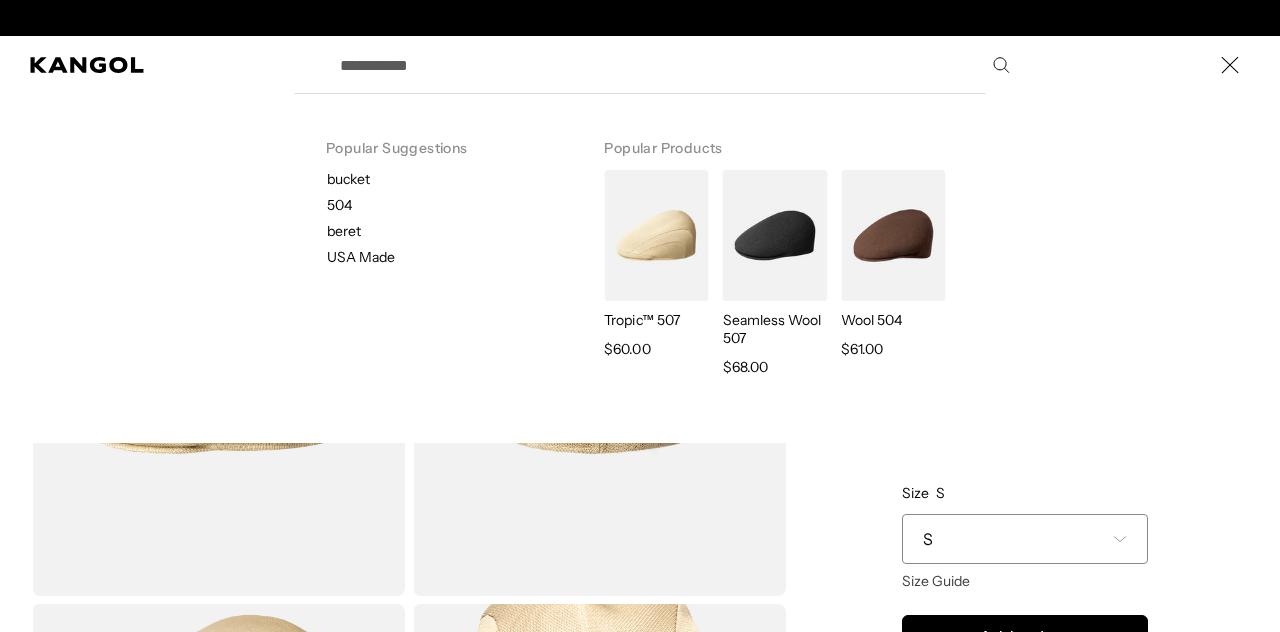 scroll, scrollTop: 0, scrollLeft: 412, axis: horizontal 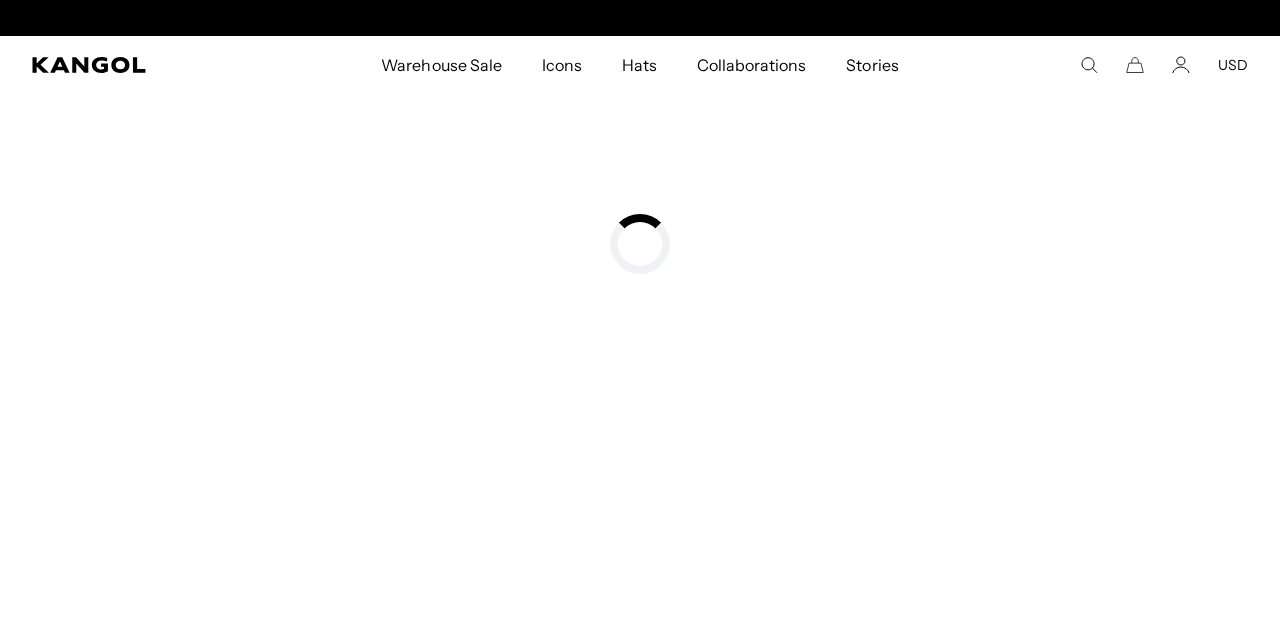 type on "***" 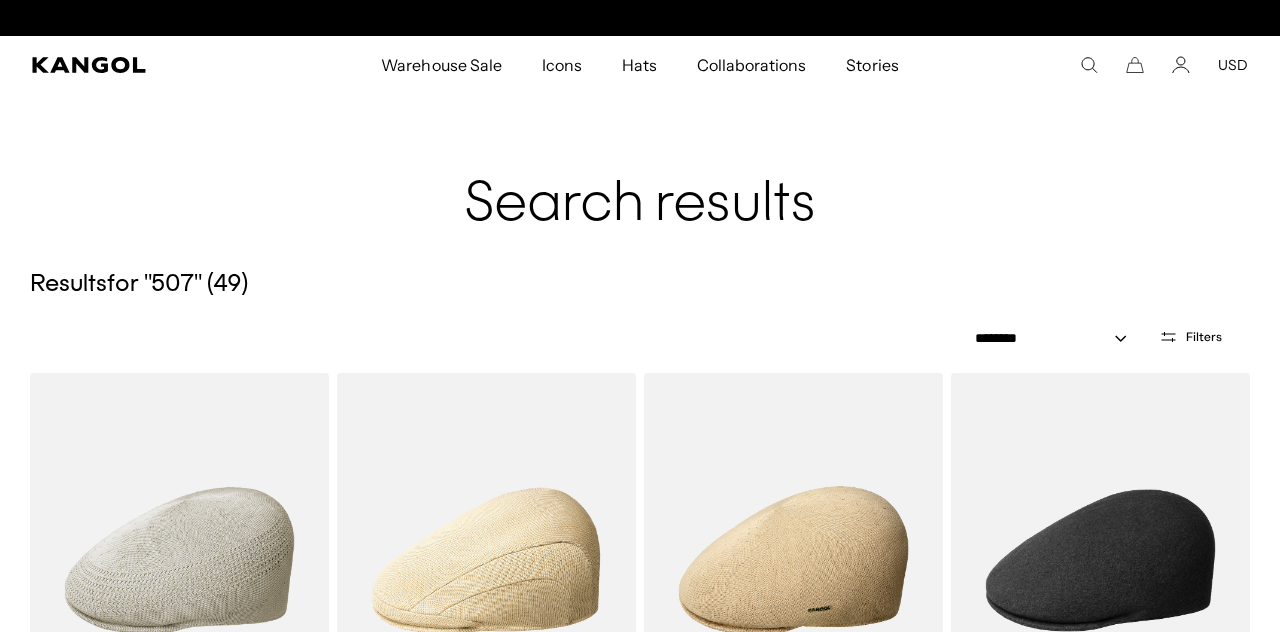 scroll, scrollTop: 150, scrollLeft: 0, axis: vertical 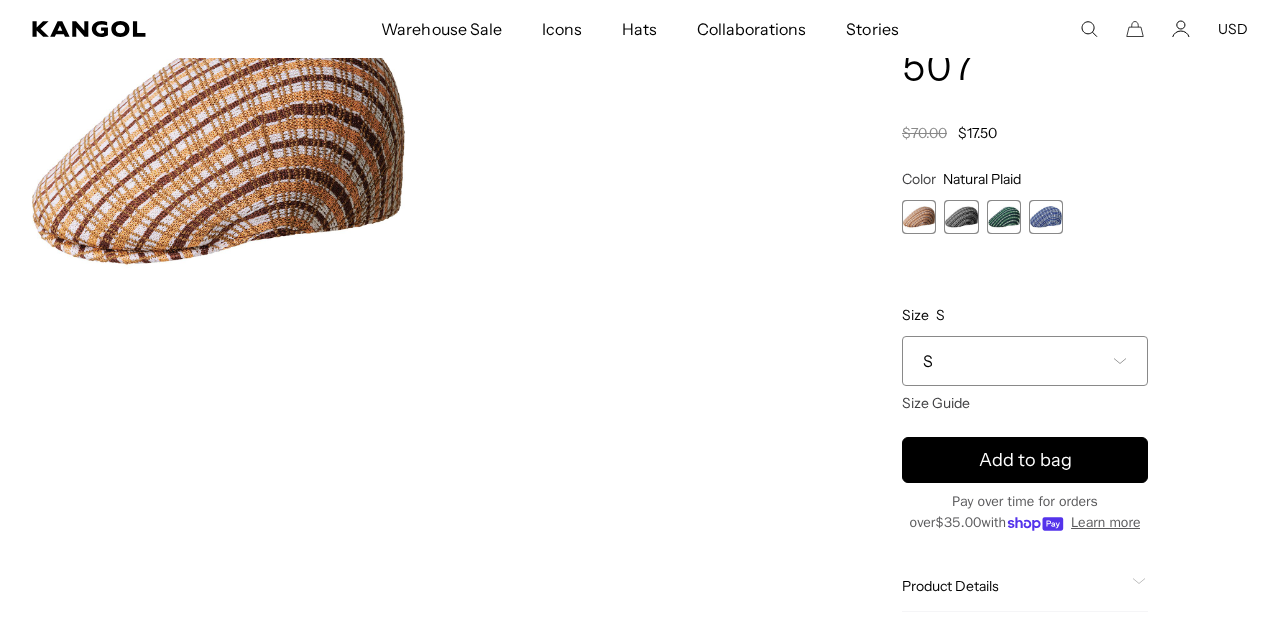 click on "S" at bounding box center [1025, 361] 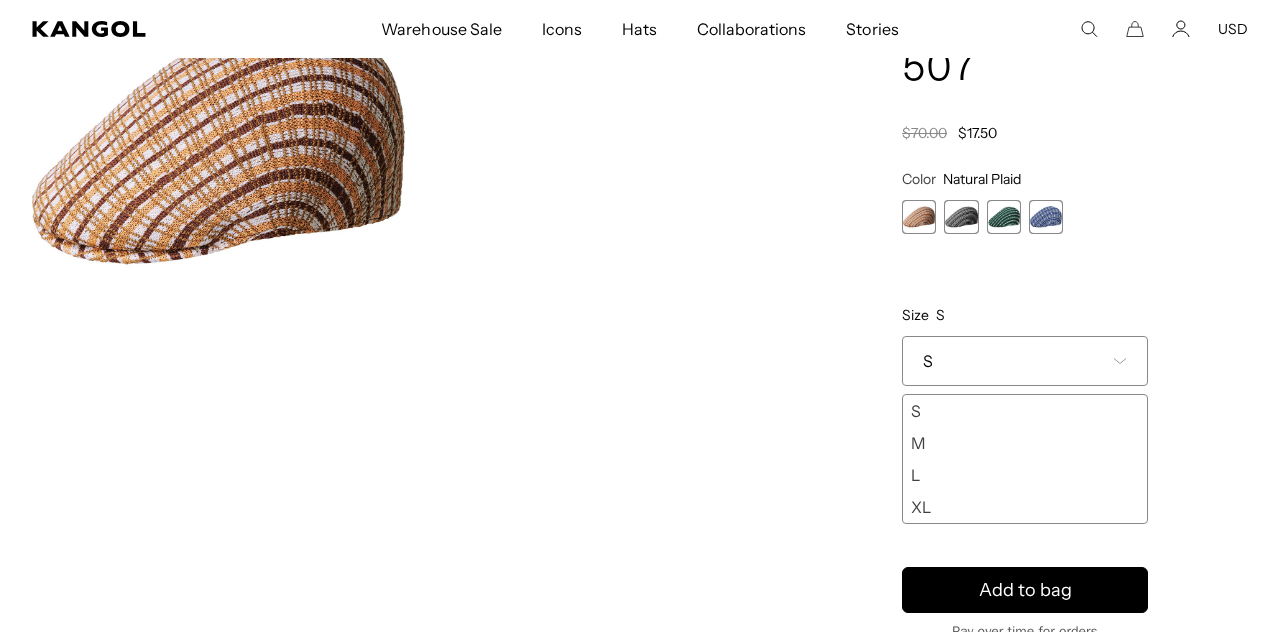 scroll, scrollTop: 0, scrollLeft: 412, axis: horizontal 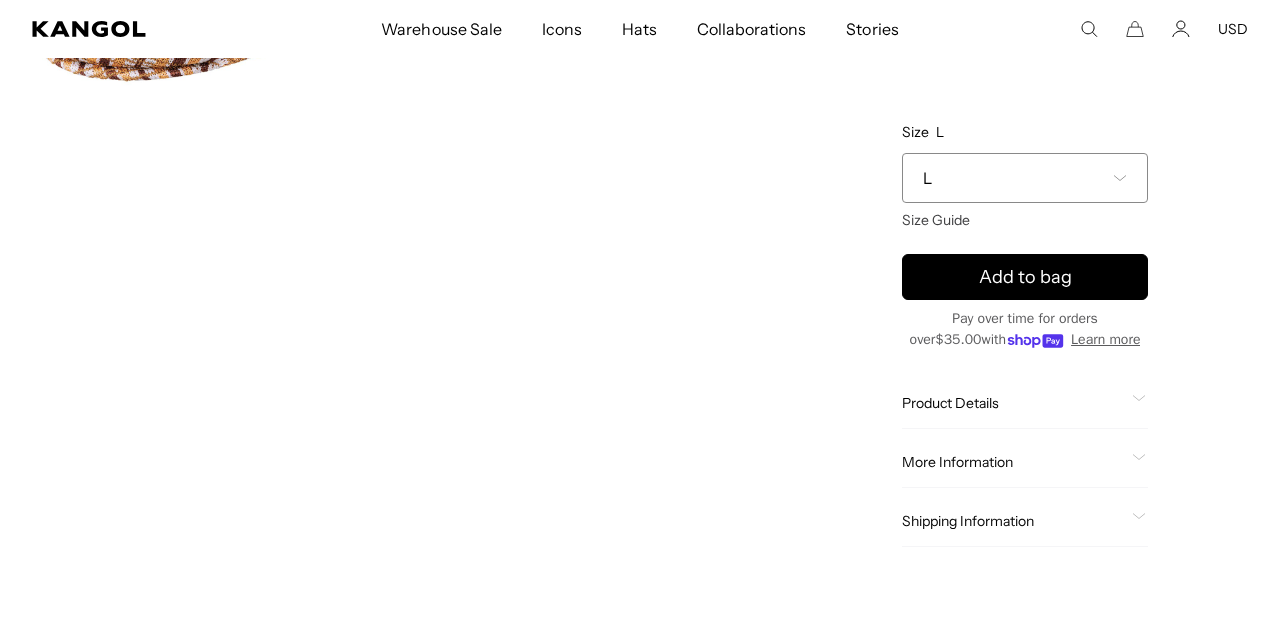 click on "Product Details" 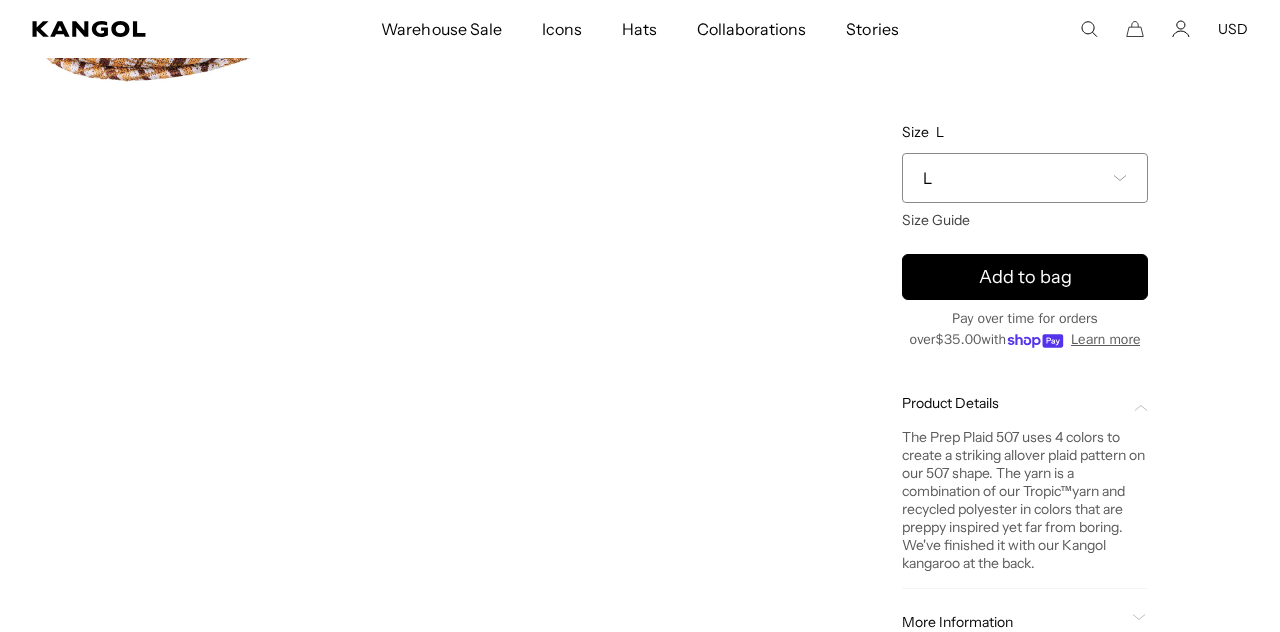 scroll, scrollTop: 0, scrollLeft: 0, axis: both 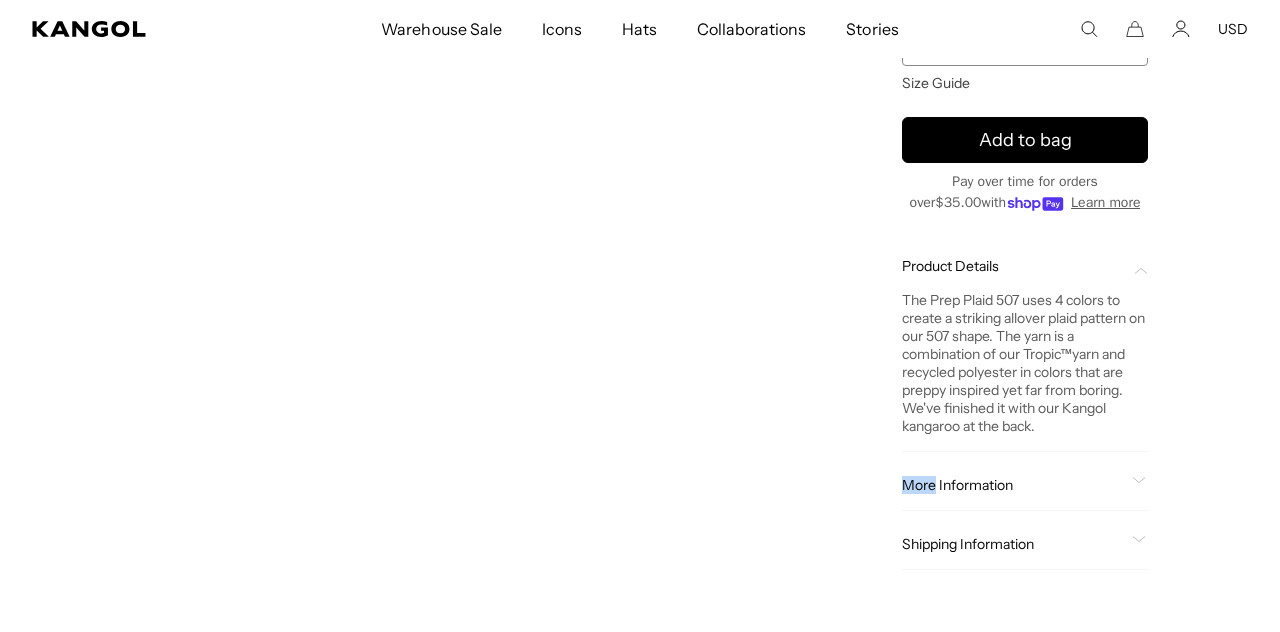click on "More Information" 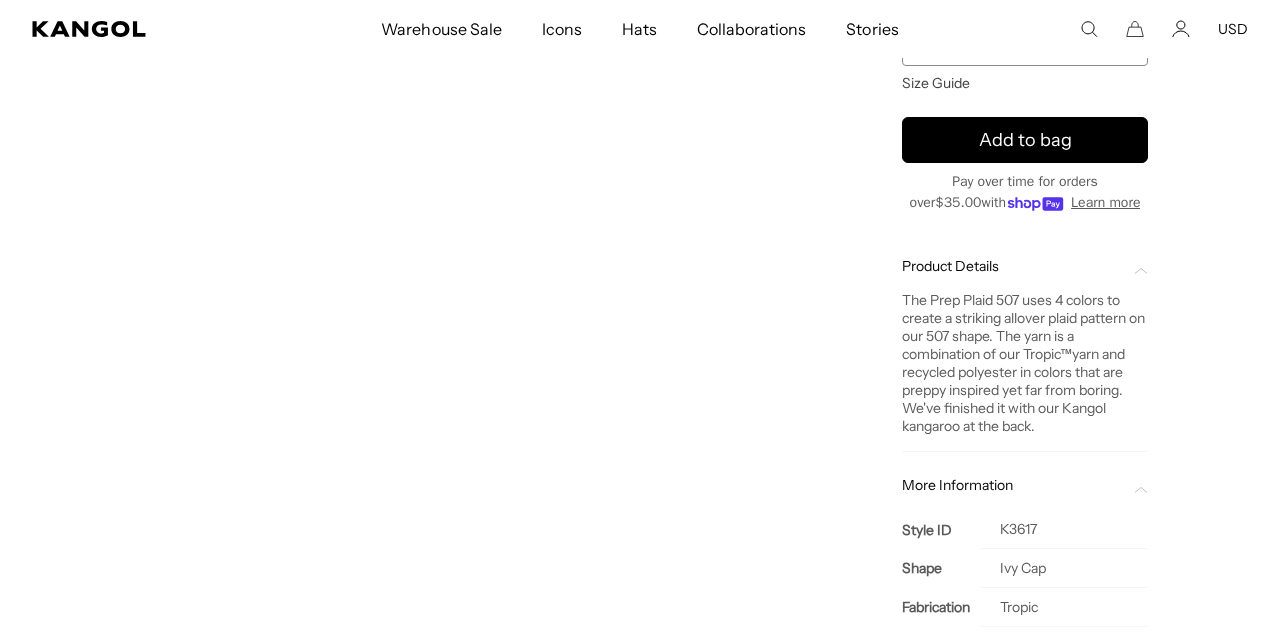 scroll, scrollTop: 0, scrollLeft: 412, axis: horizontal 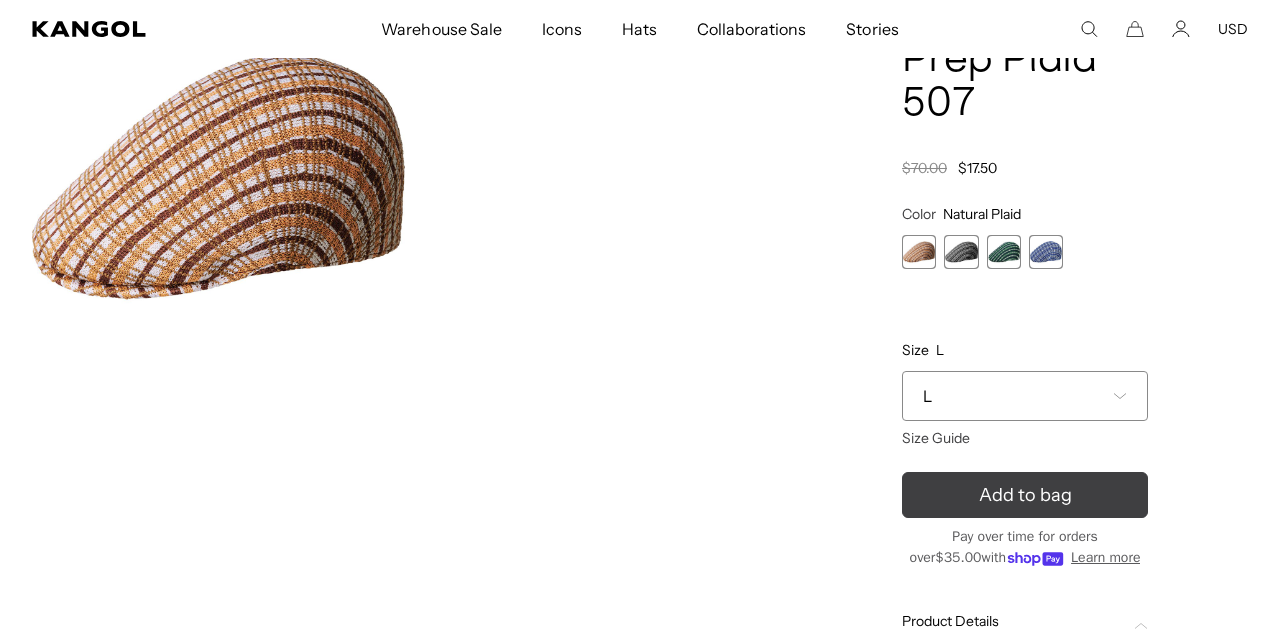 click on "Add to bag" at bounding box center [1025, 495] 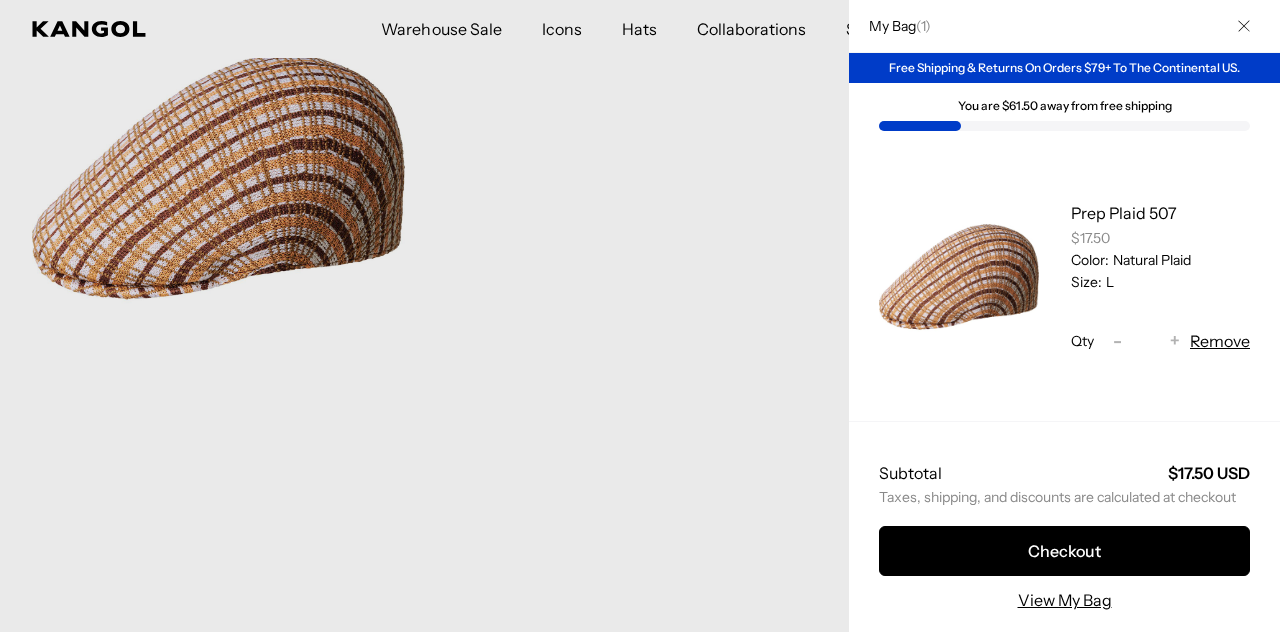 click at bounding box center [640, 316] 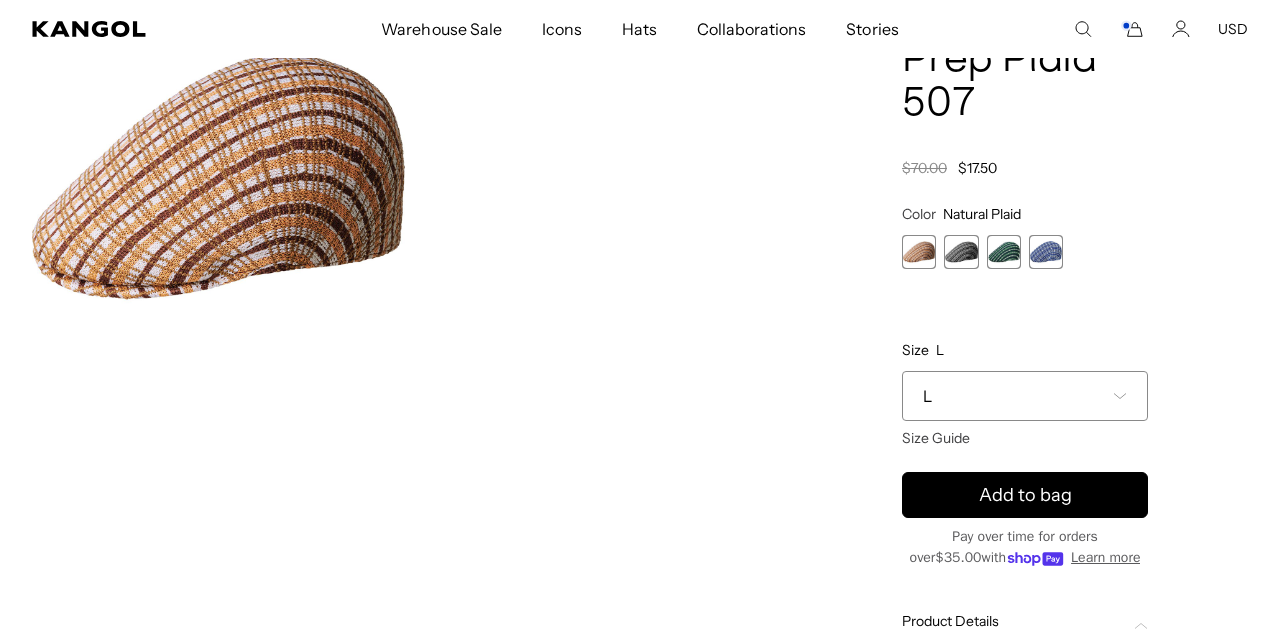 click at bounding box center (961, 252) 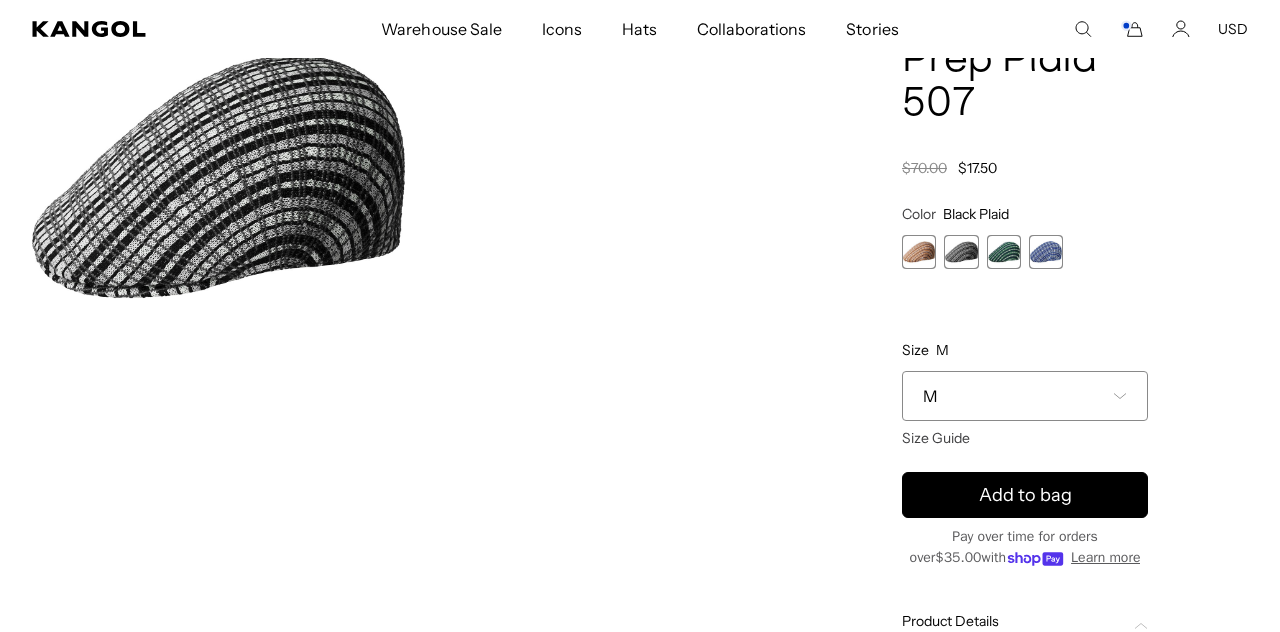 scroll, scrollTop: 0, scrollLeft: 412, axis: horizontal 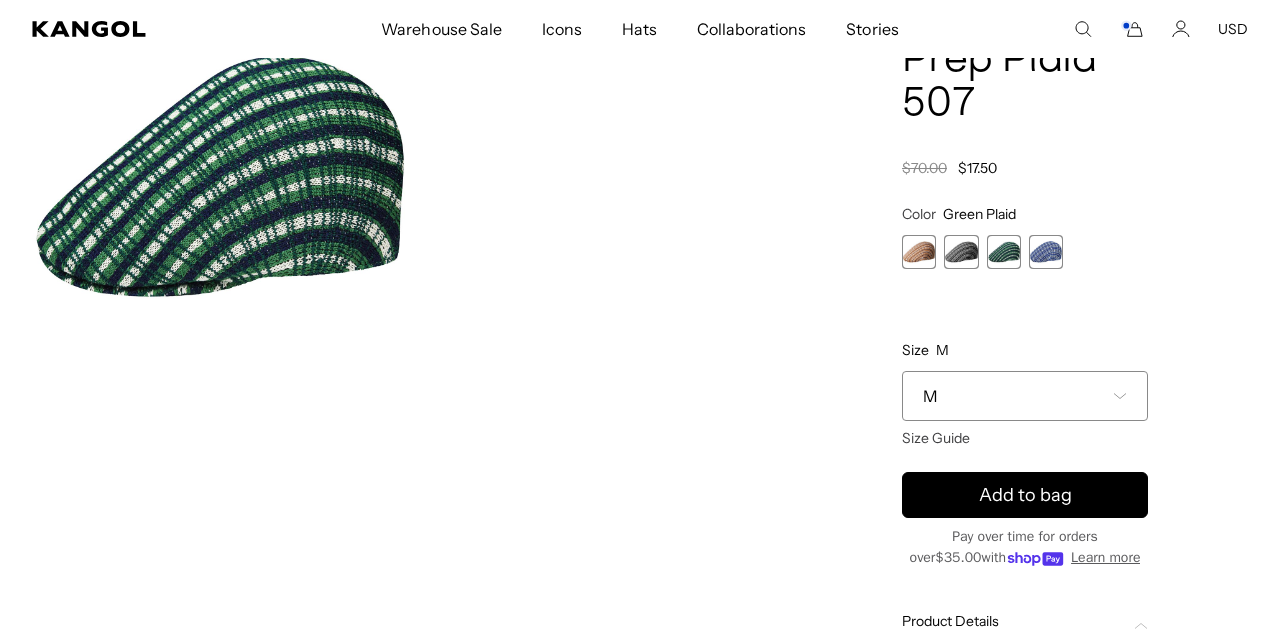 click at bounding box center [1046, 252] 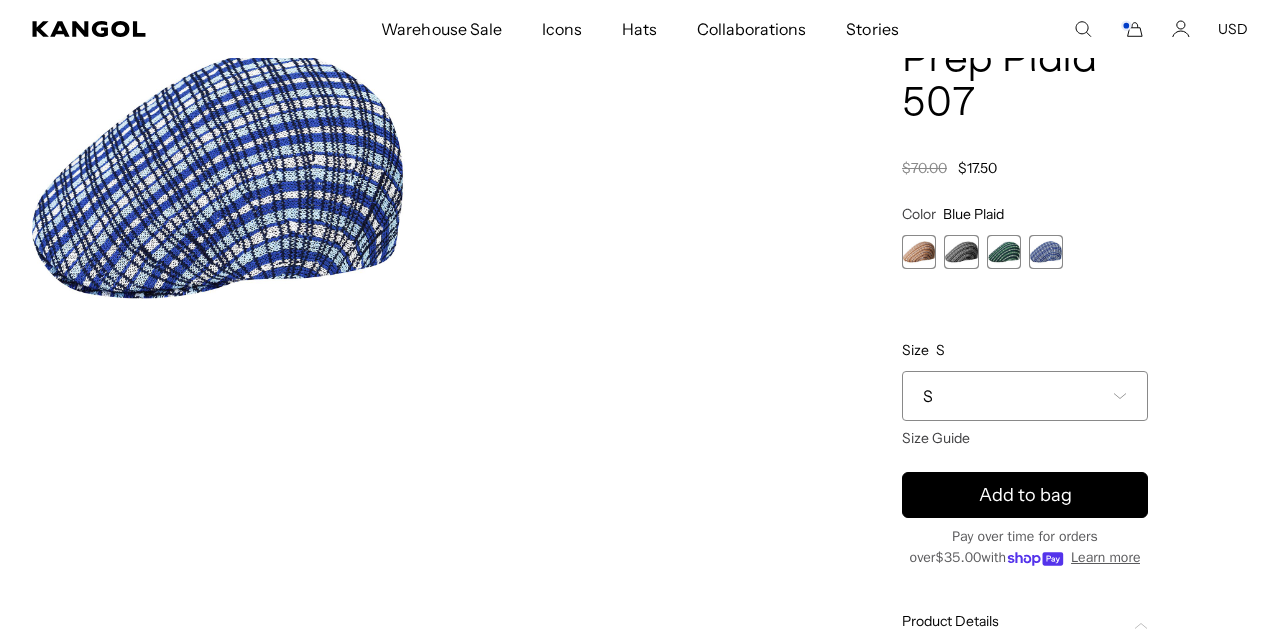 scroll, scrollTop: 0, scrollLeft: 0, axis: both 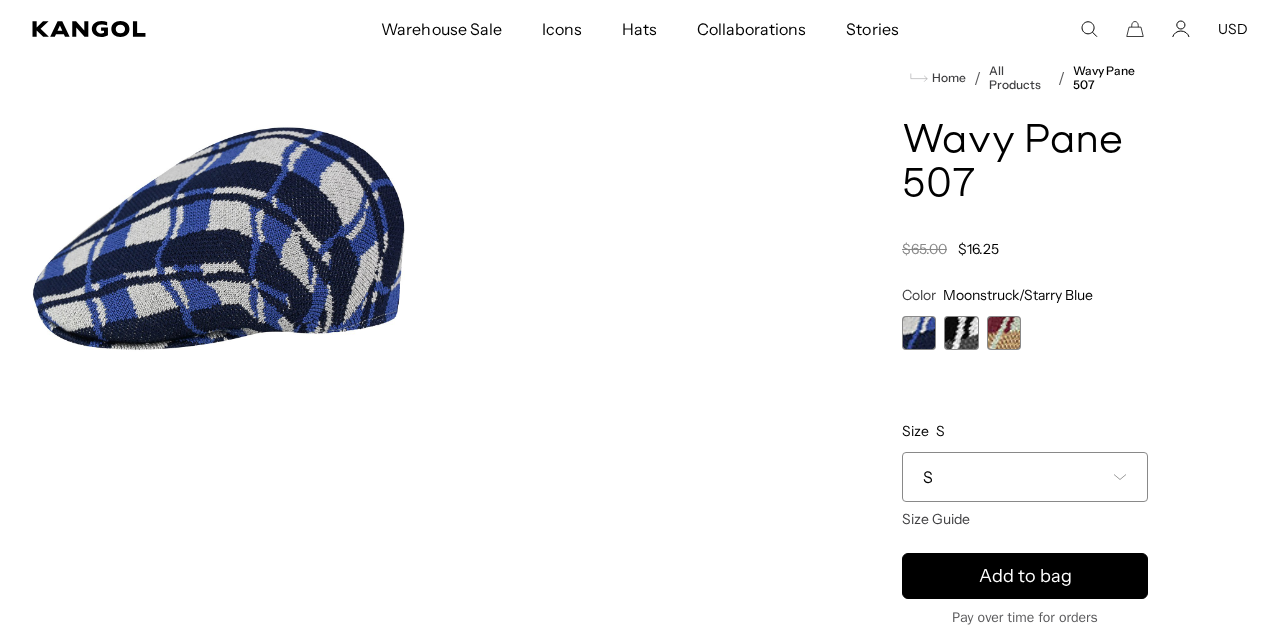 click at bounding box center [1004, 333] 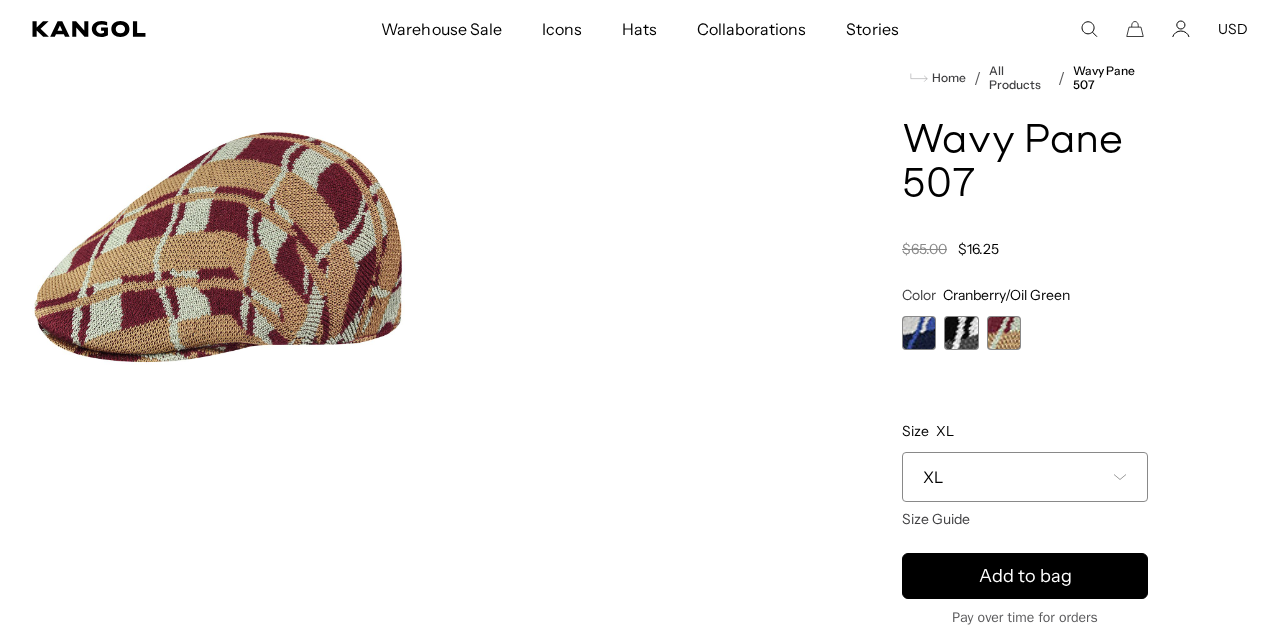 click at bounding box center [961, 333] 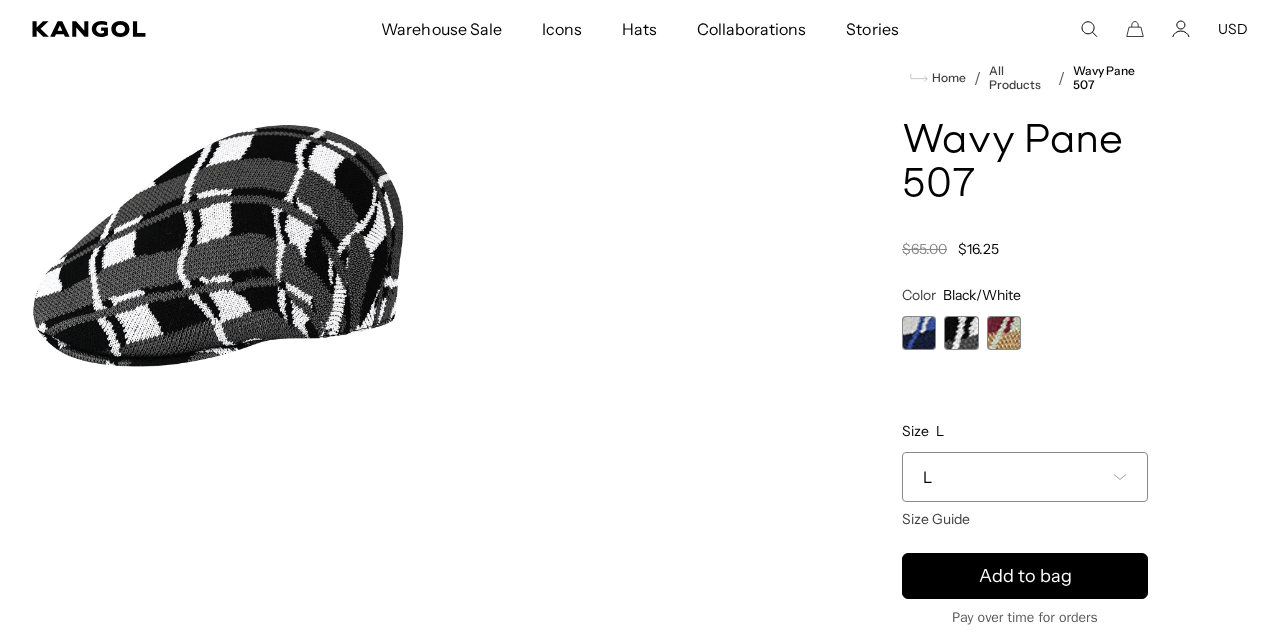 scroll, scrollTop: 0, scrollLeft: 0, axis: both 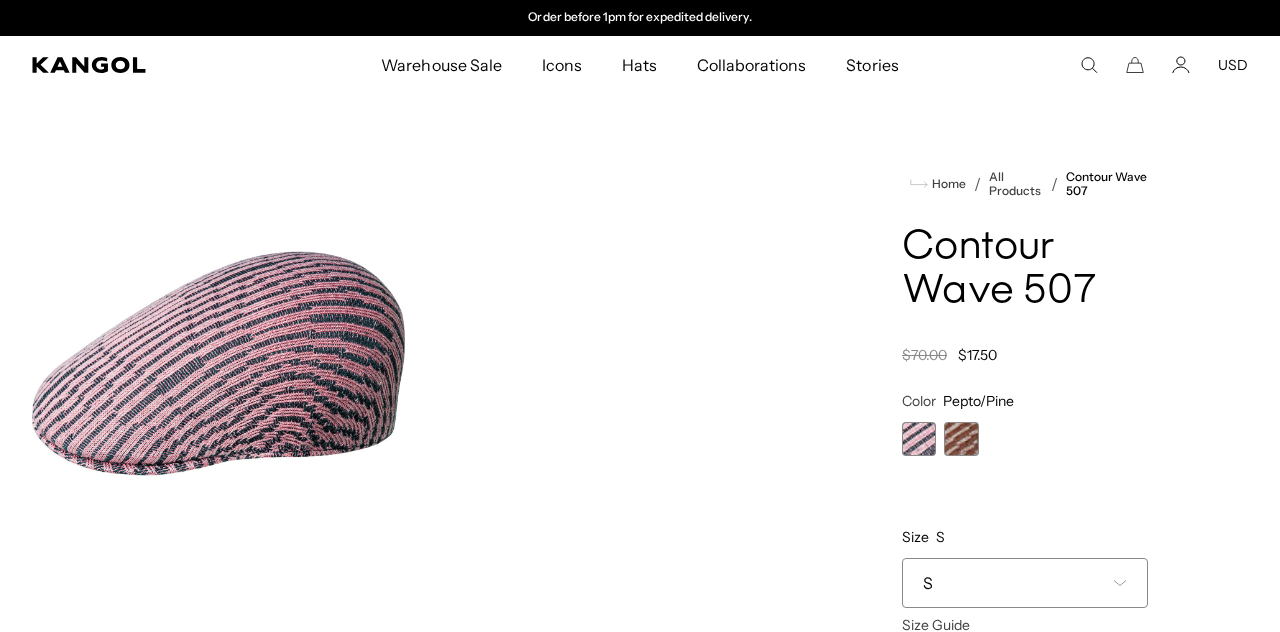click at bounding box center (961, 439) 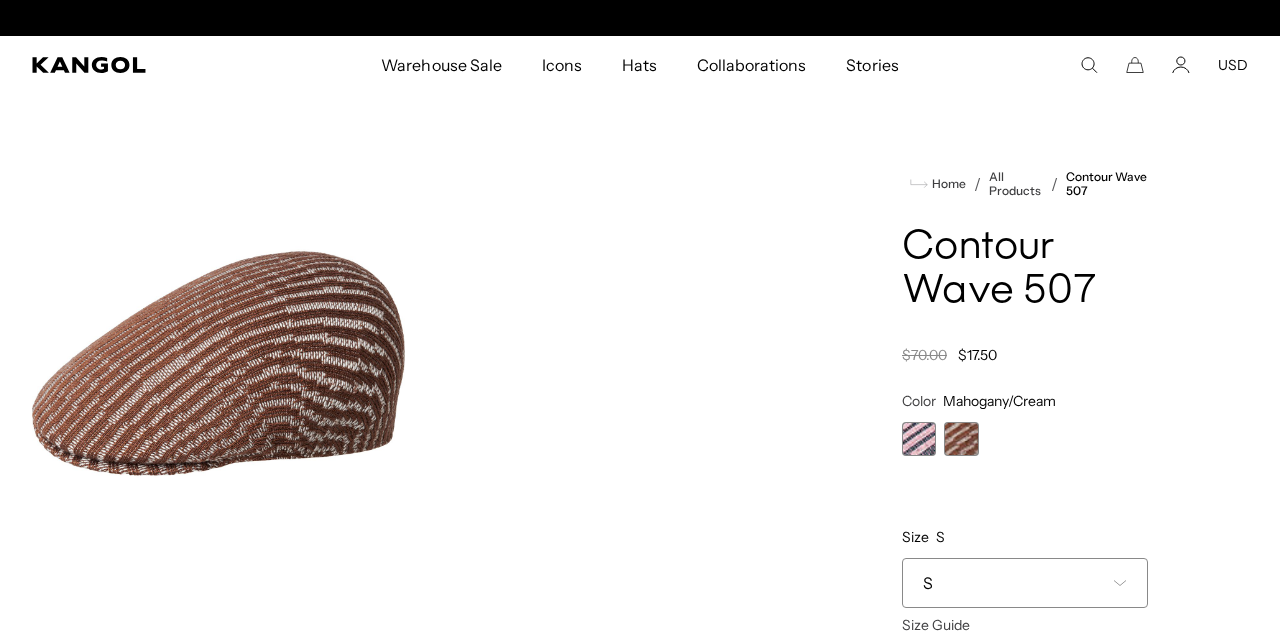 scroll, scrollTop: 0, scrollLeft: 0, axis: both 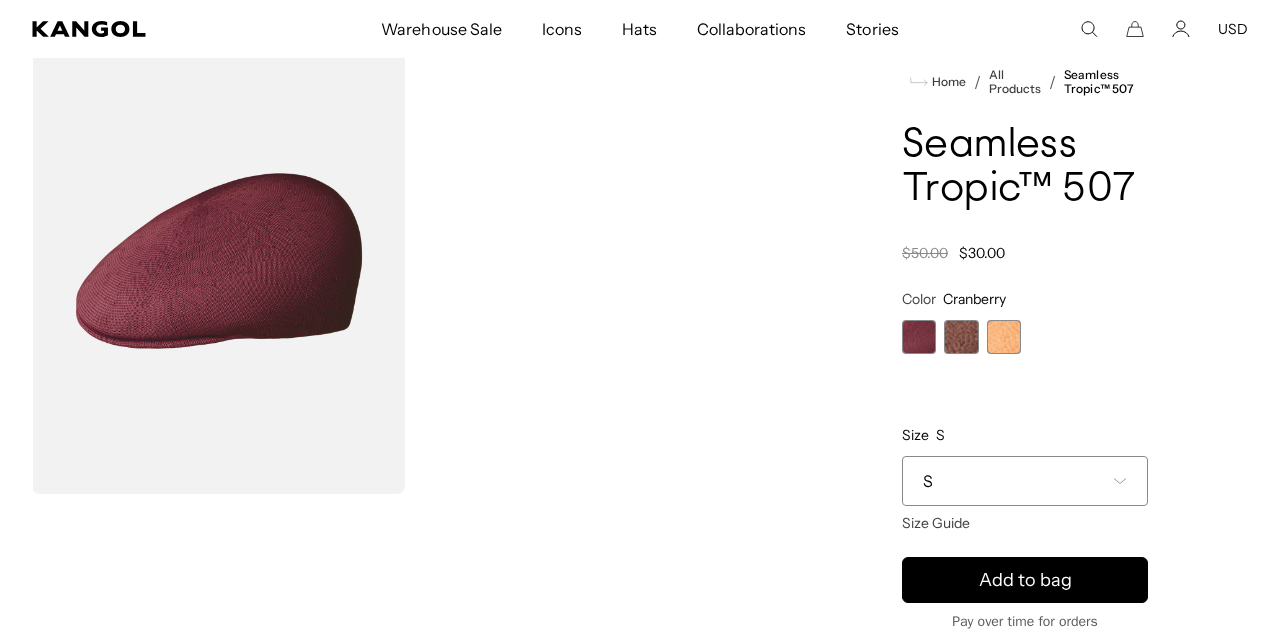 click at bounding box center (961, 337) 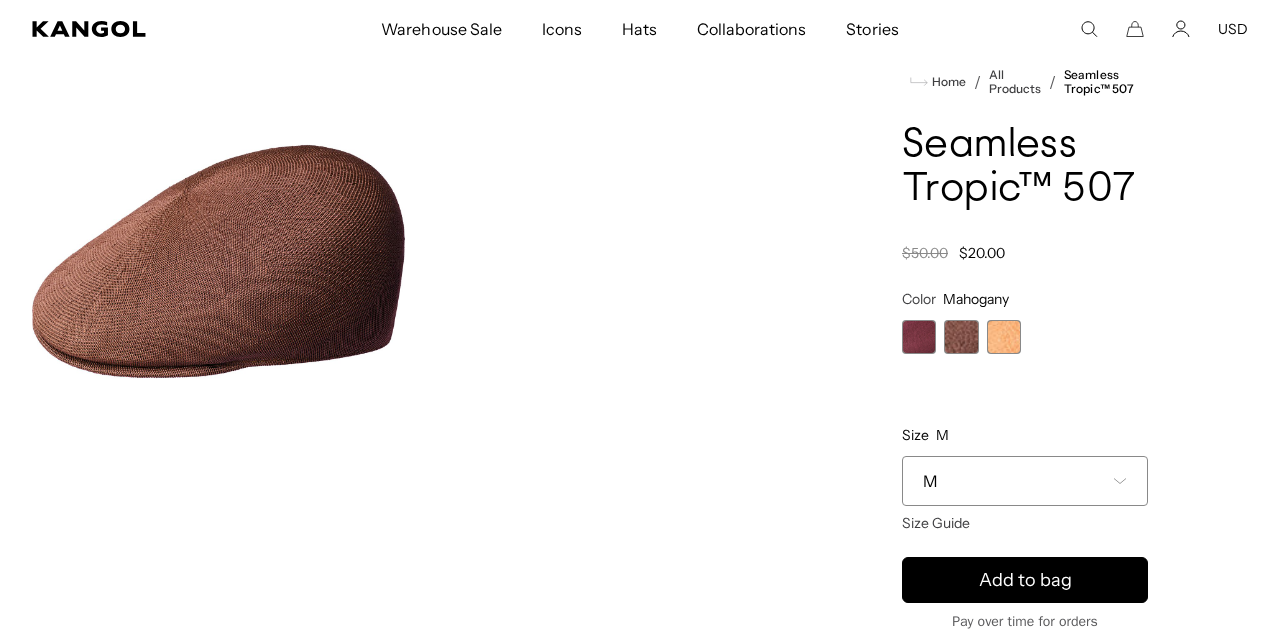 scroll, scrollTop: 0, scrollLeft: 412, axis: horizontal 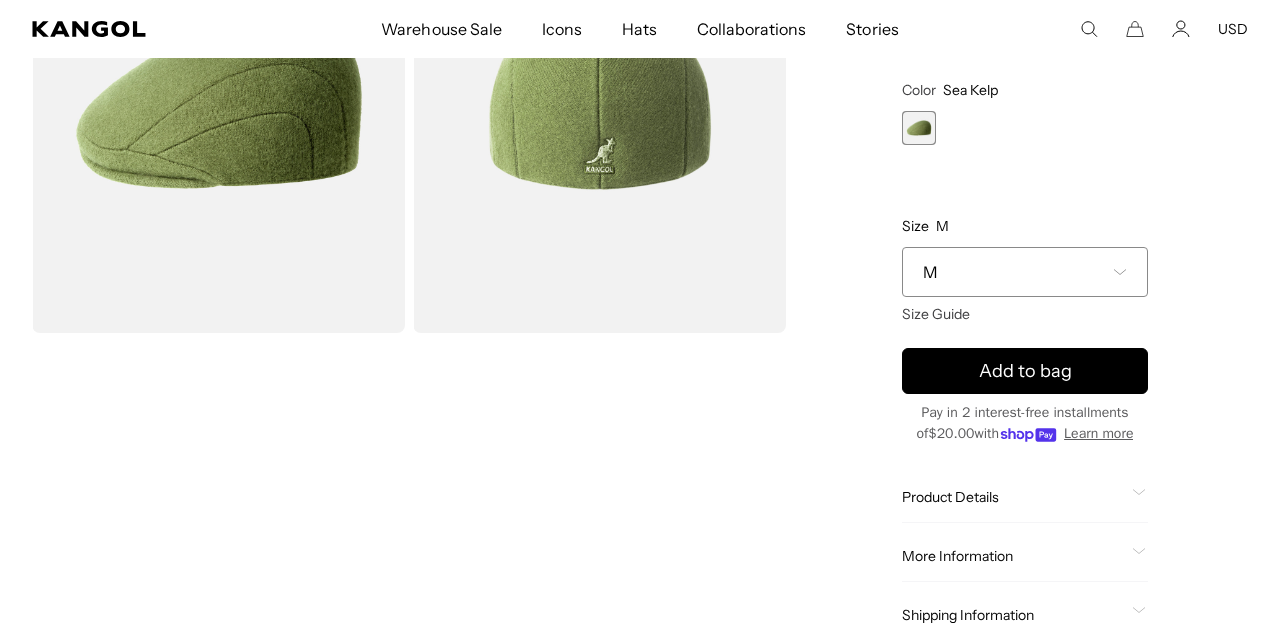 click on "M" at bounding box center [1025, 272] 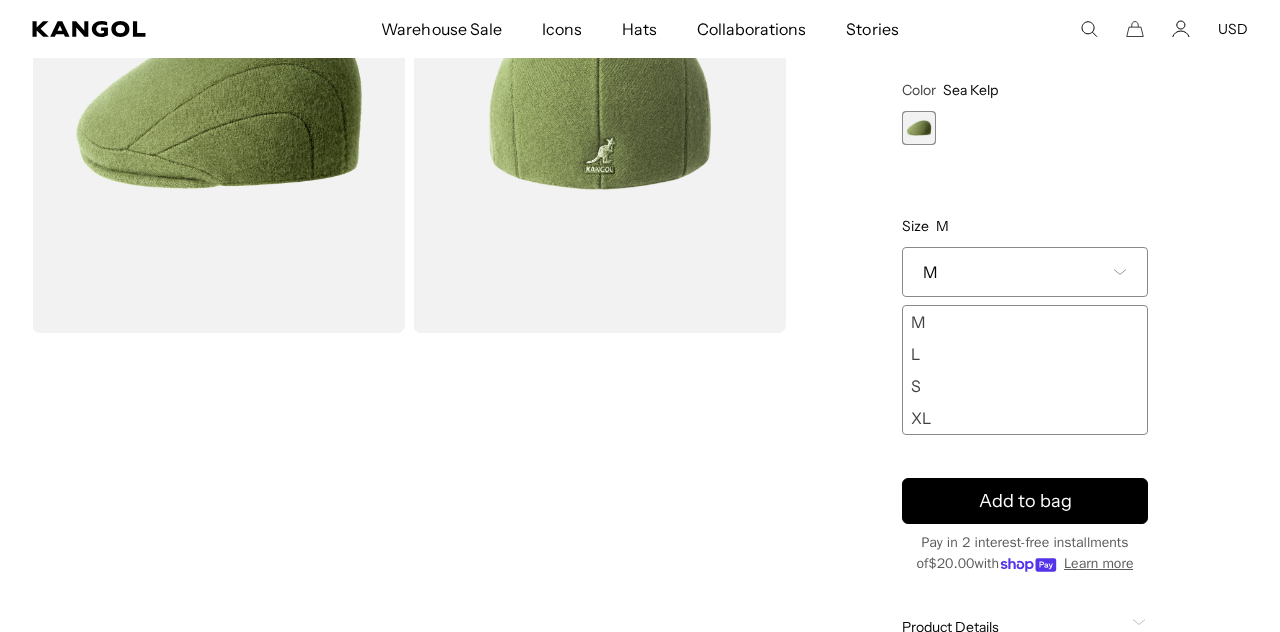 click on "L" at bounding box center (1025, 354) 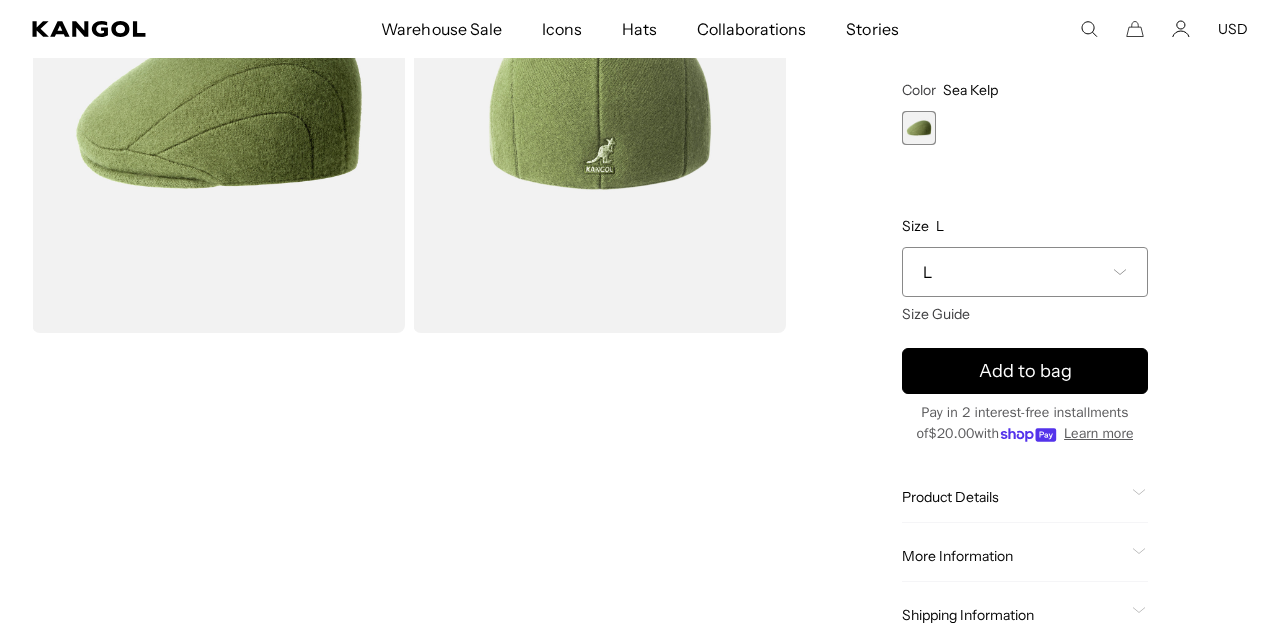 click on "Loading..." at bounding box center [409, 274] 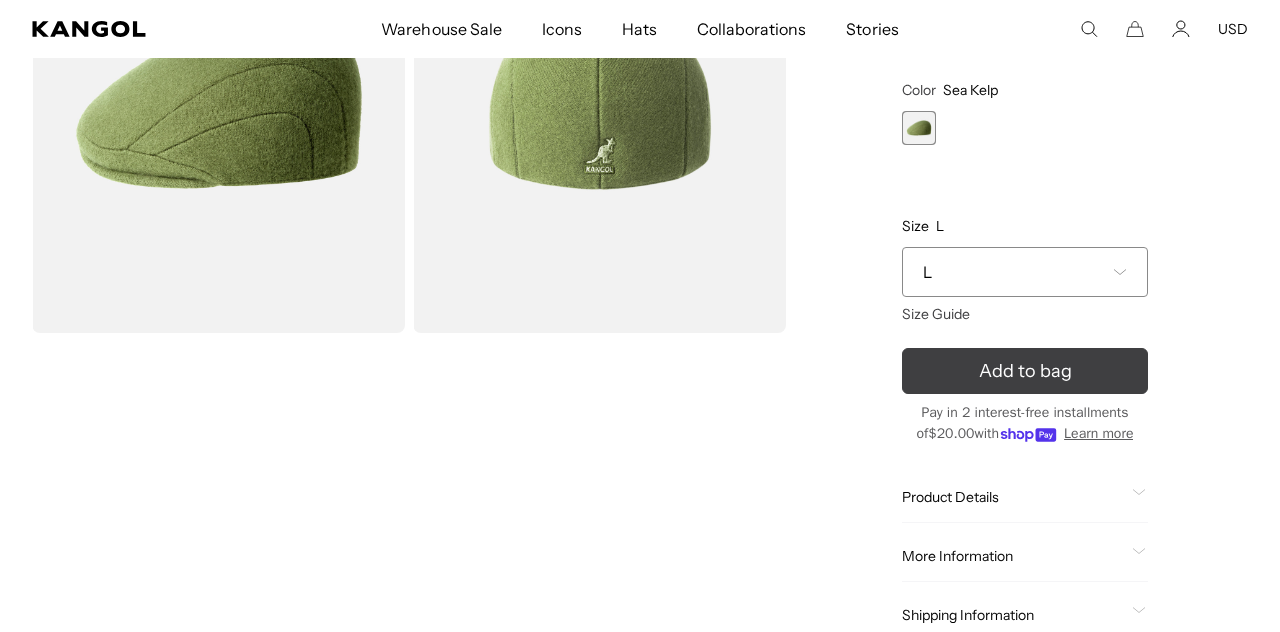 click on "Add to bag" at bounding box center (1025, 371) 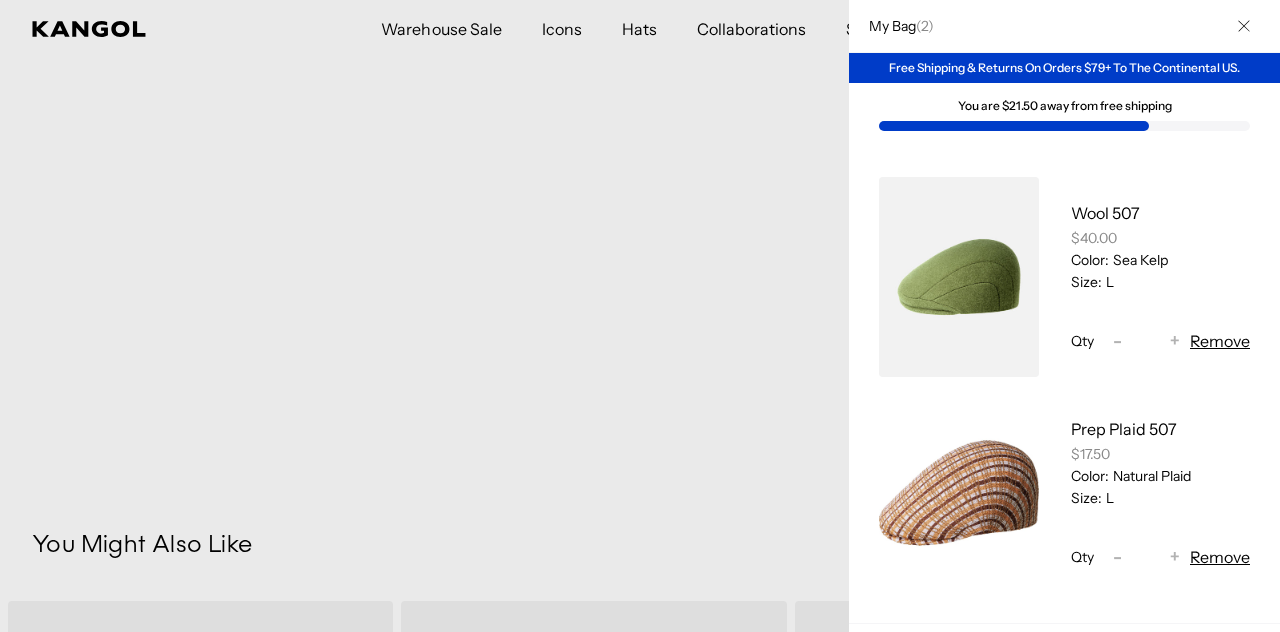 scroll, scrollTop: 557, scrollLeft: 0, axis: vertical 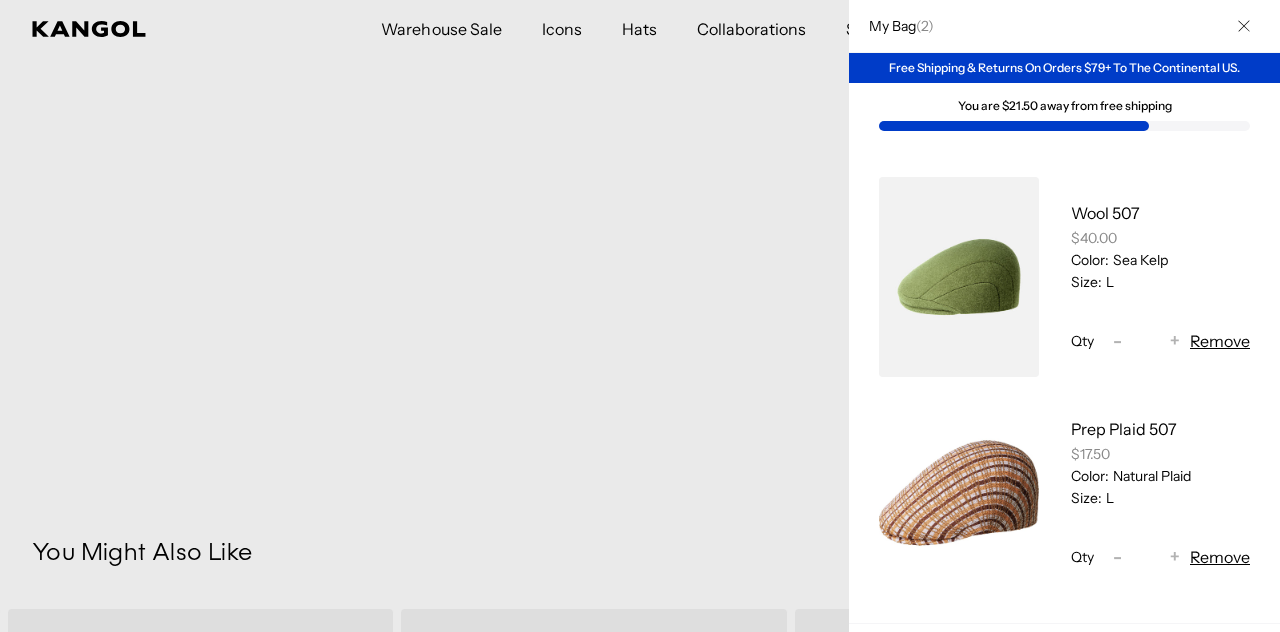 click at bounding box center [640, 316] 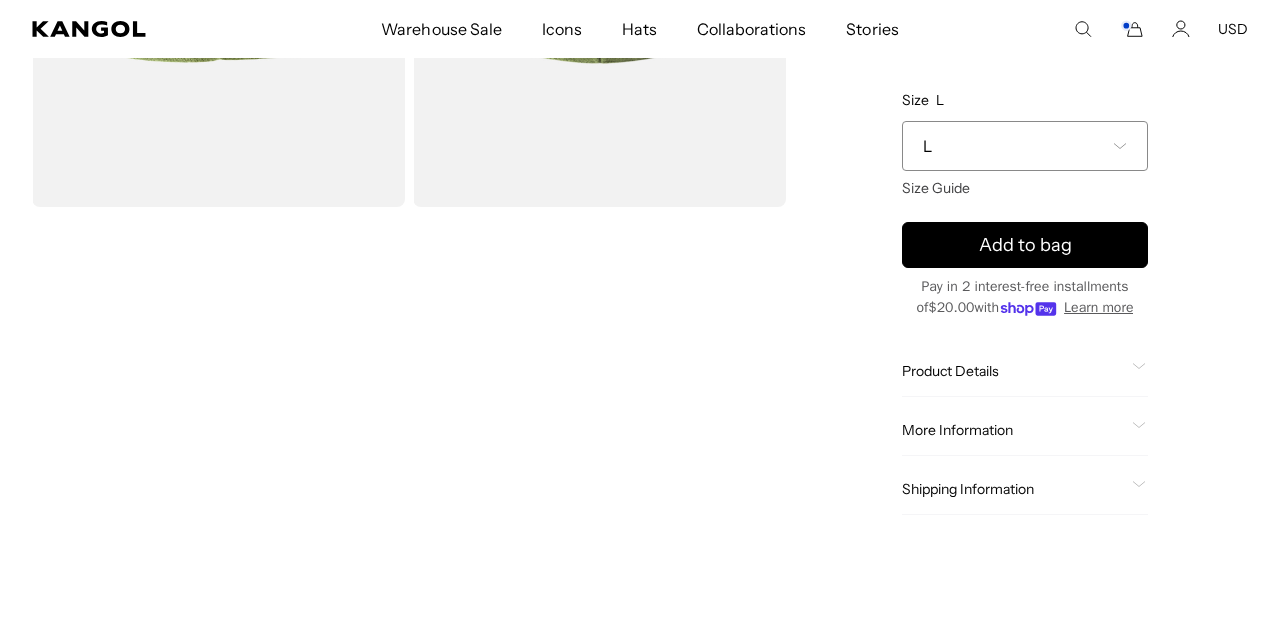 scroll, scrollTop: 0, scrollLeft: 0, axis: both 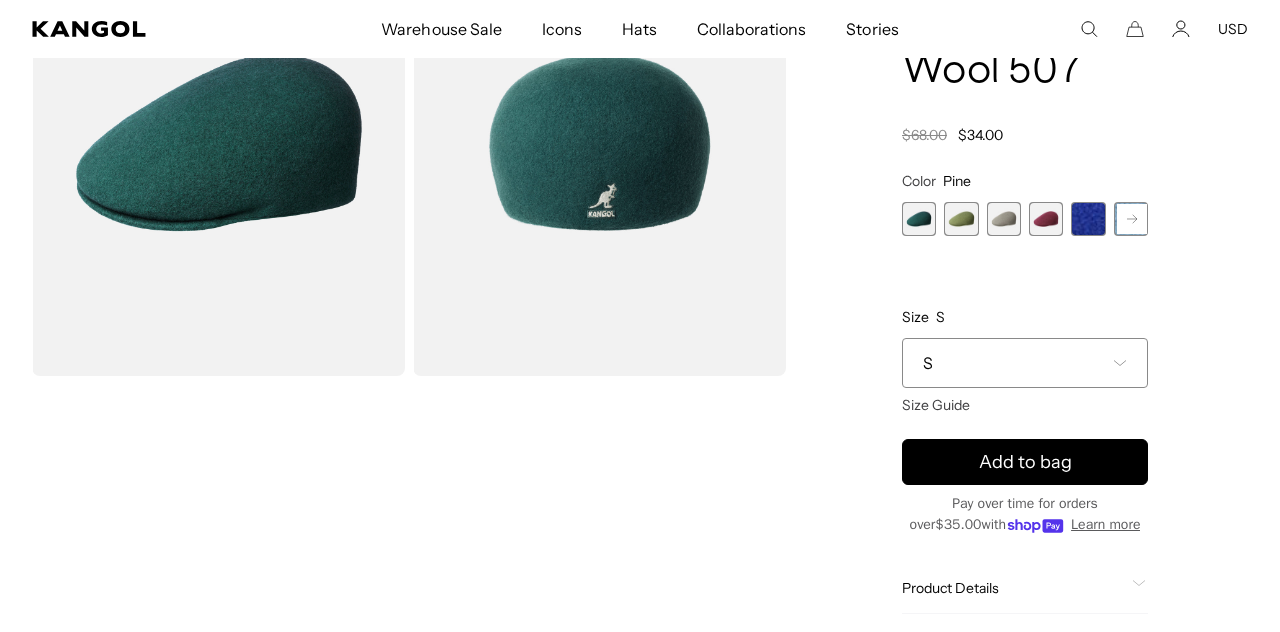 click at bounding box center (1004, 219) 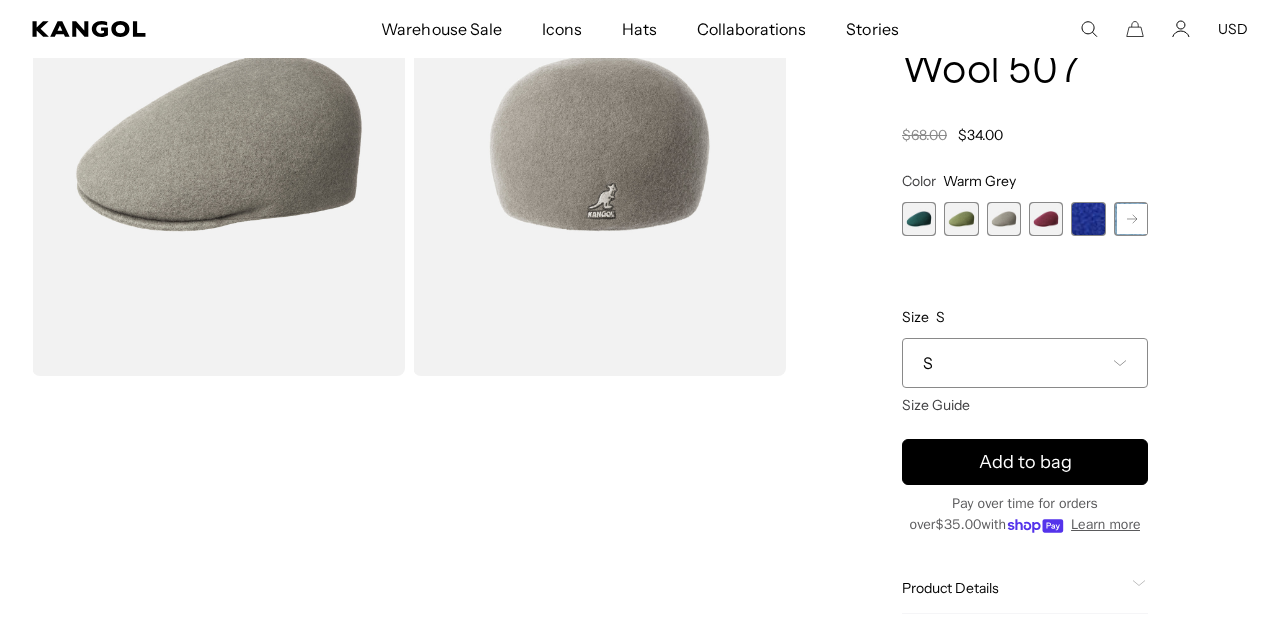 scroll, scrollTop: 0, scrollLeft: 412, axis: horizontal 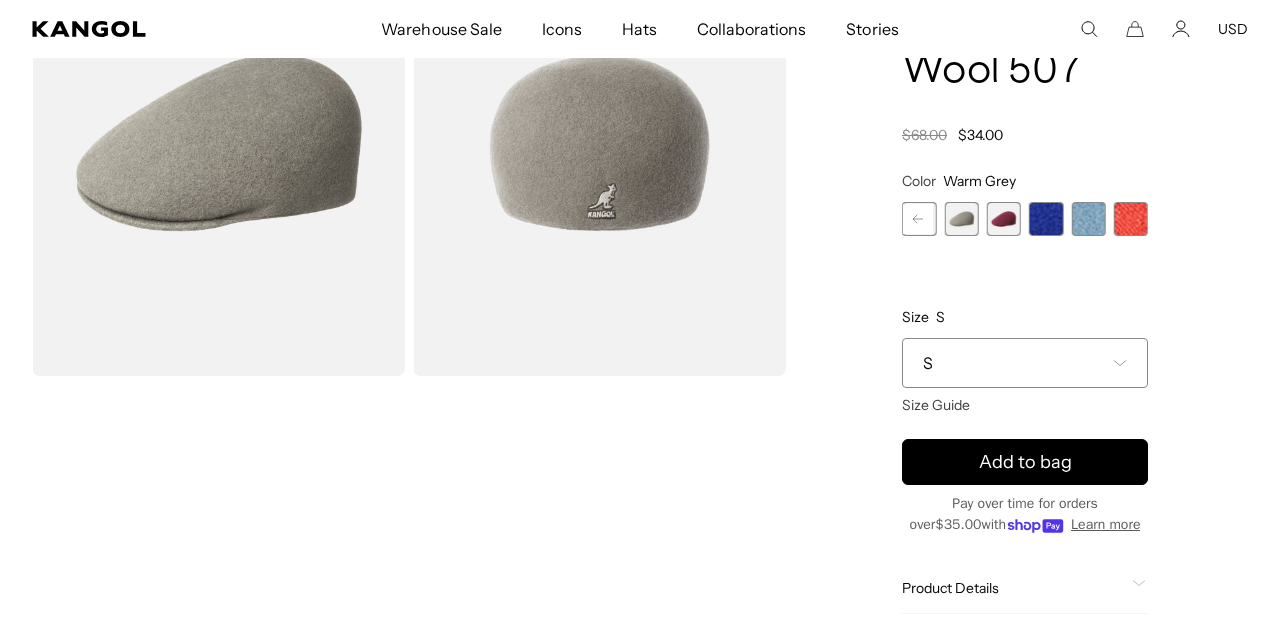 click at bounding box center (1131, 219) 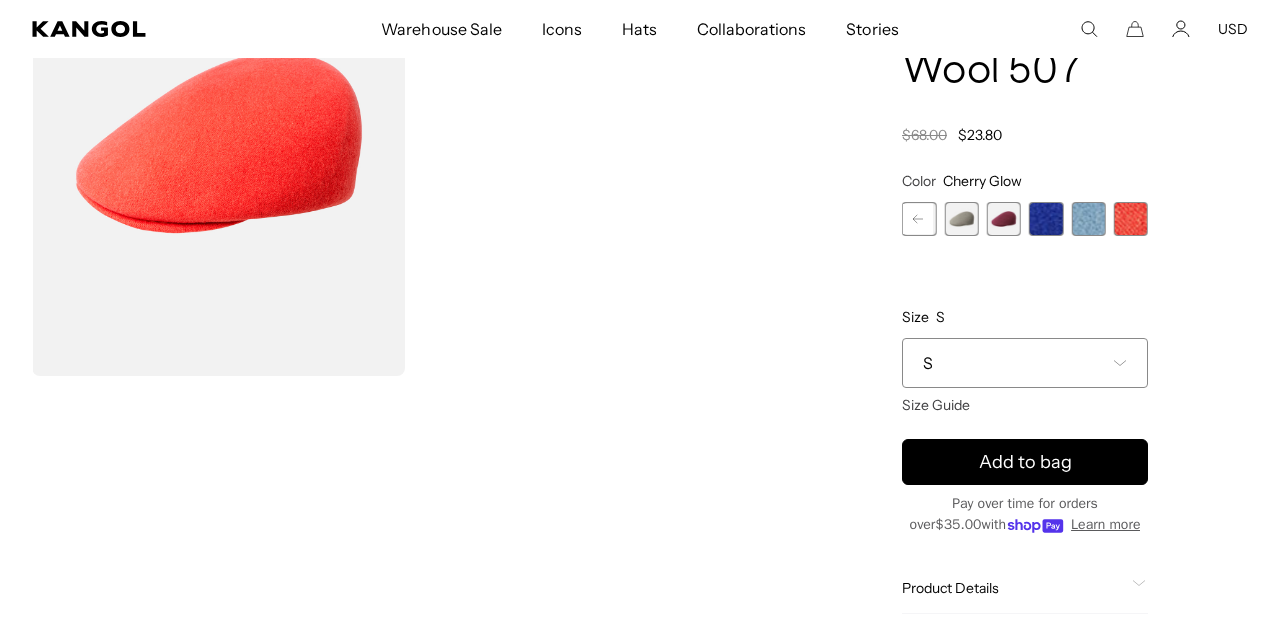 scroll, scrollTop: 0, scrollLeft: 0, axis: both 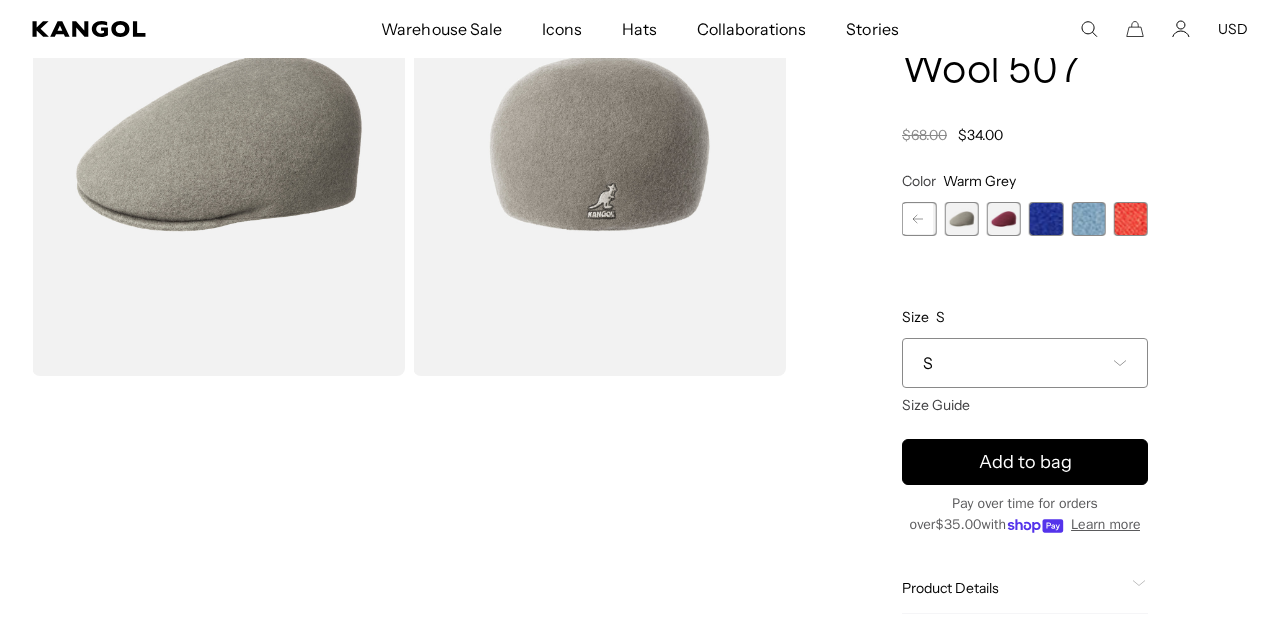 click 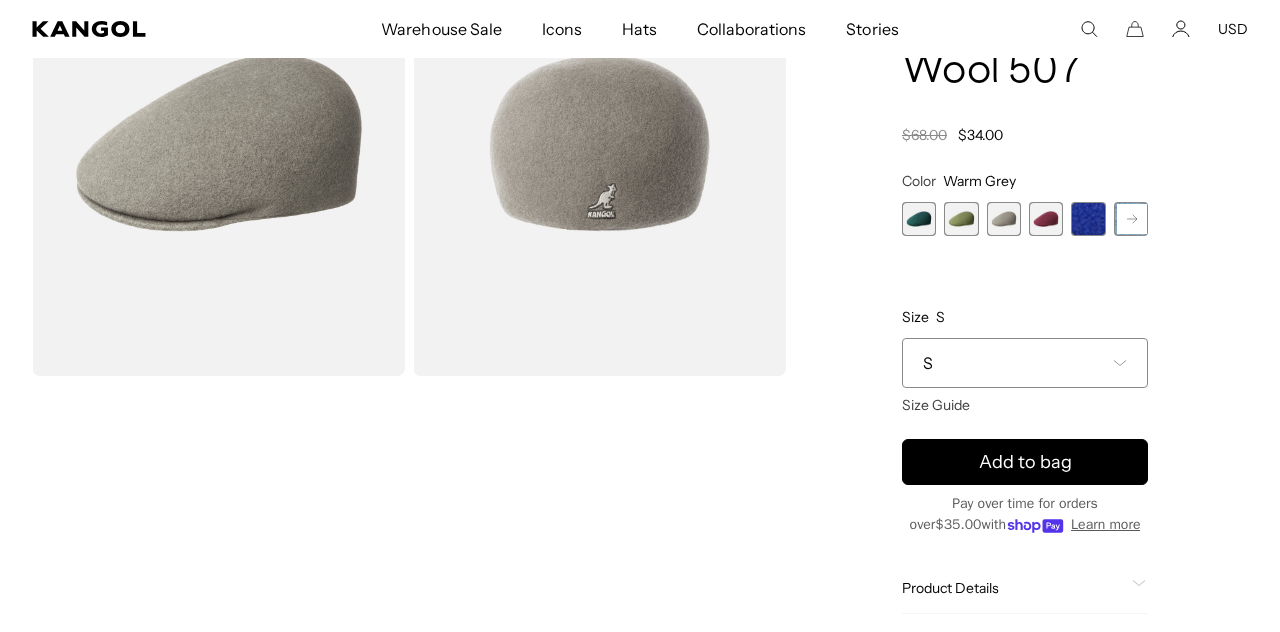 click on "Home
/
All Products
/
Seamless Wool 507
Seamless Wool 507
Regular price
$34.00
Regular price
$68.00
Sale price
$34.00
Color
Warm Grey
Previous
Next
Pine
Variant sold out or unavailable
Sea Kelp
Variant sold out or unavailable" at bounding box center [1025, 341] 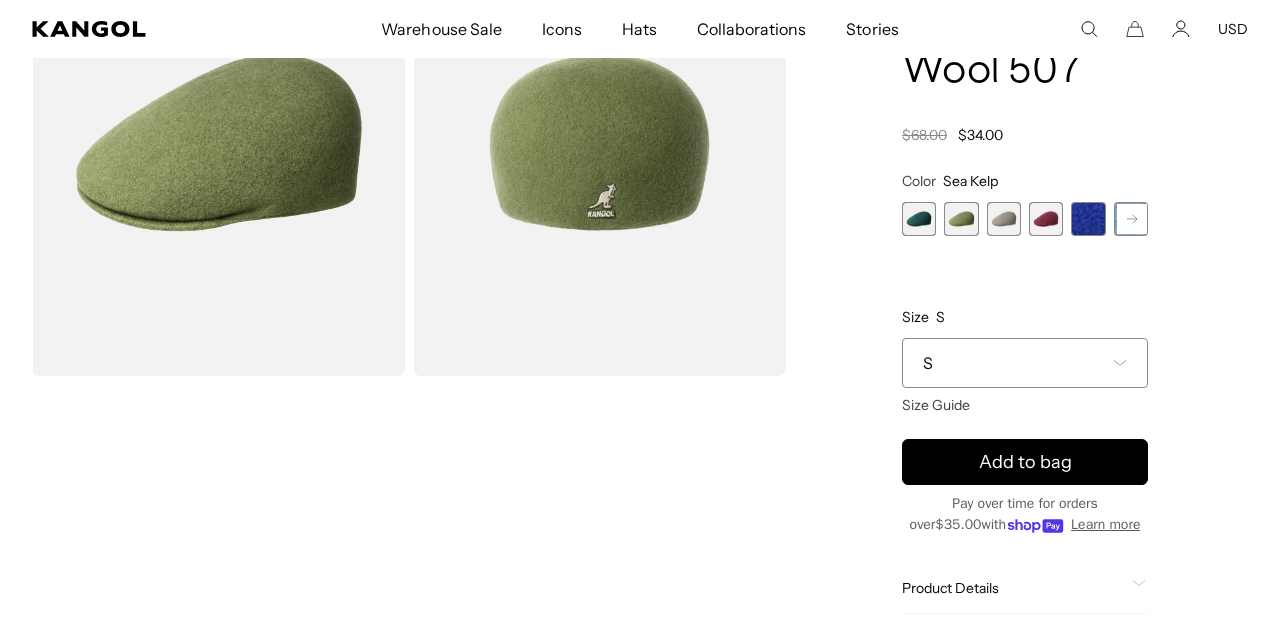 scroll, scrollTop: 216, scrollLeft: 0, axis: vertical 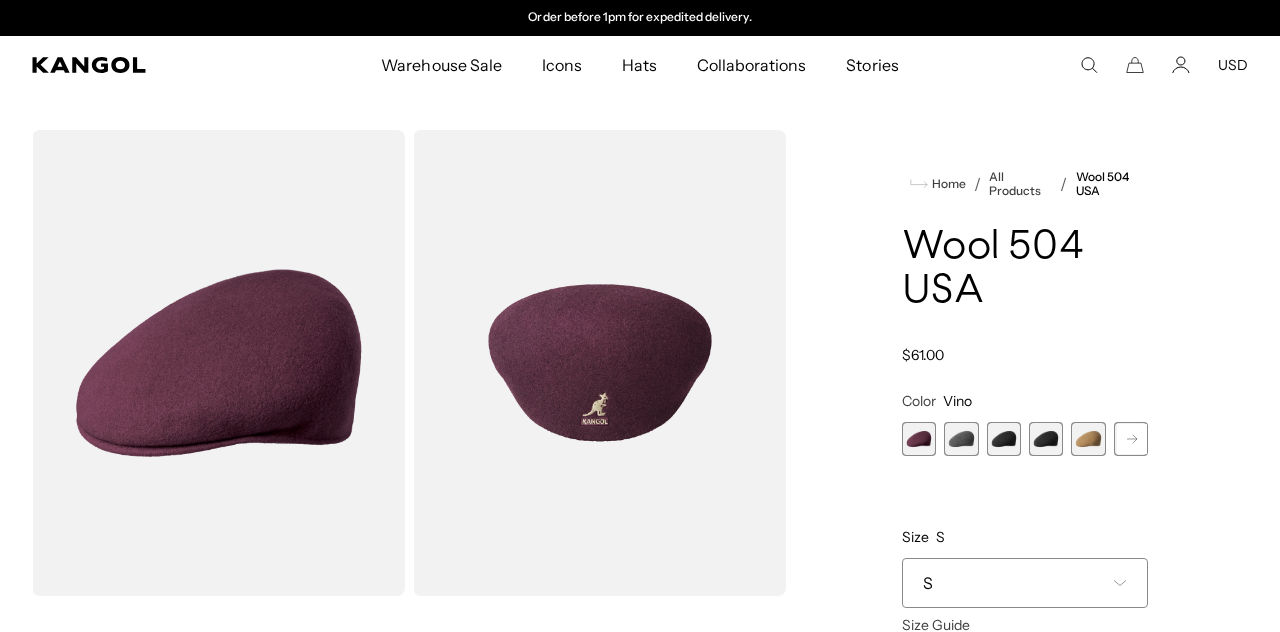click at bounding box center (1088, 439) 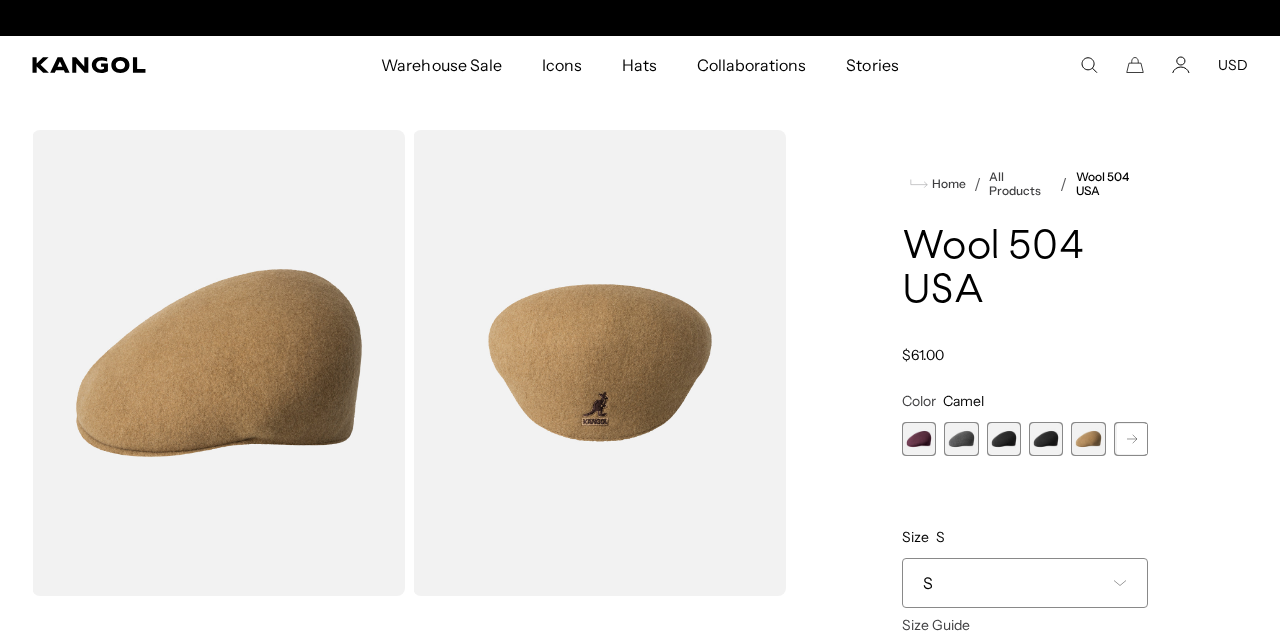 click 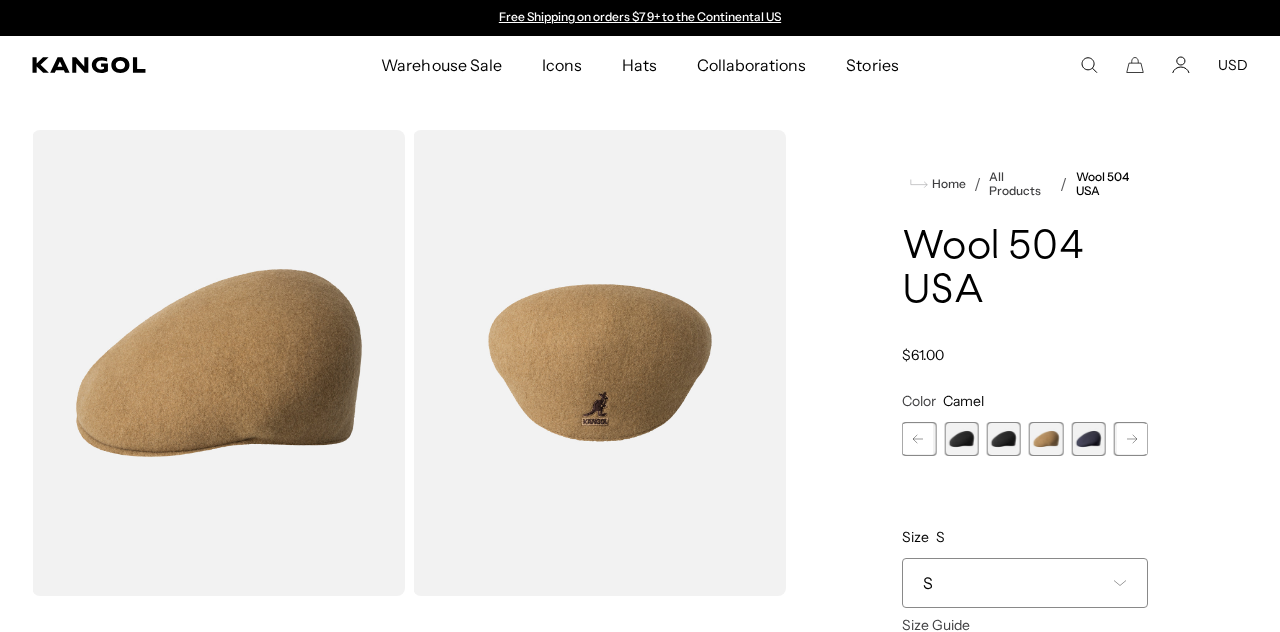 click on "Home
/
All Products
/
Wool 504 USA
Wool 504 USA
Regular price
$61.00
Regular price
Sale price
$61.00
Color
Camel
Previous
Next
Vino
Variant sold out or unavailable
Dark Flannel
Variant sold out or unavailable" at bounding box center (1025, 561) 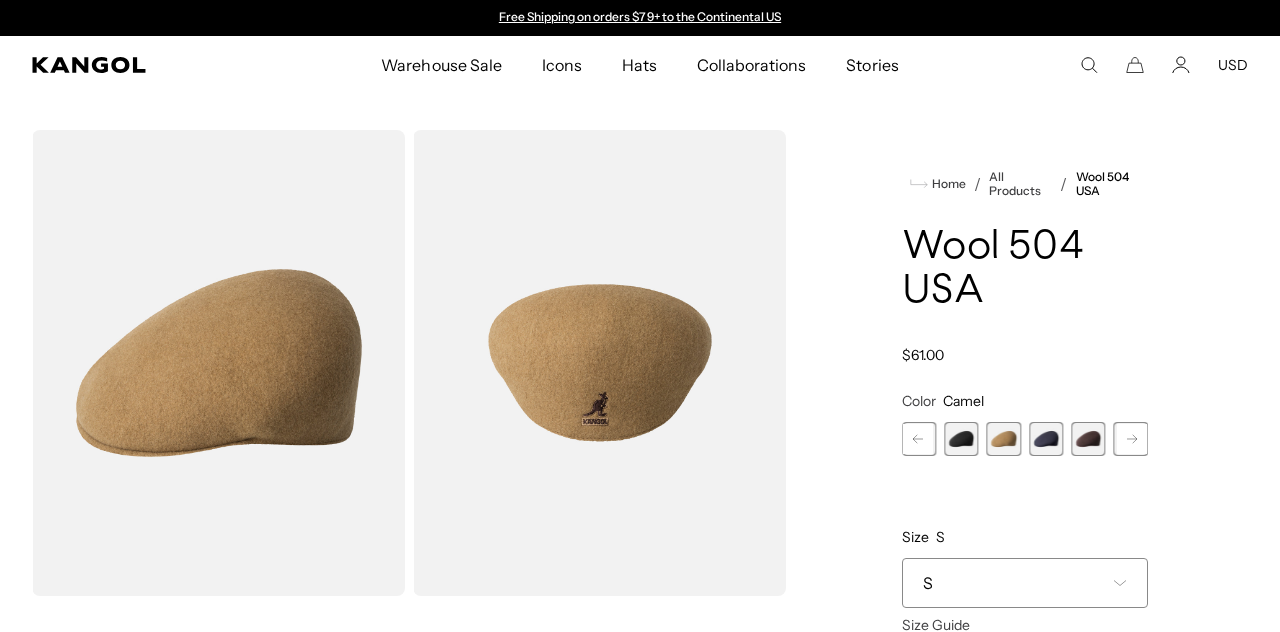 click 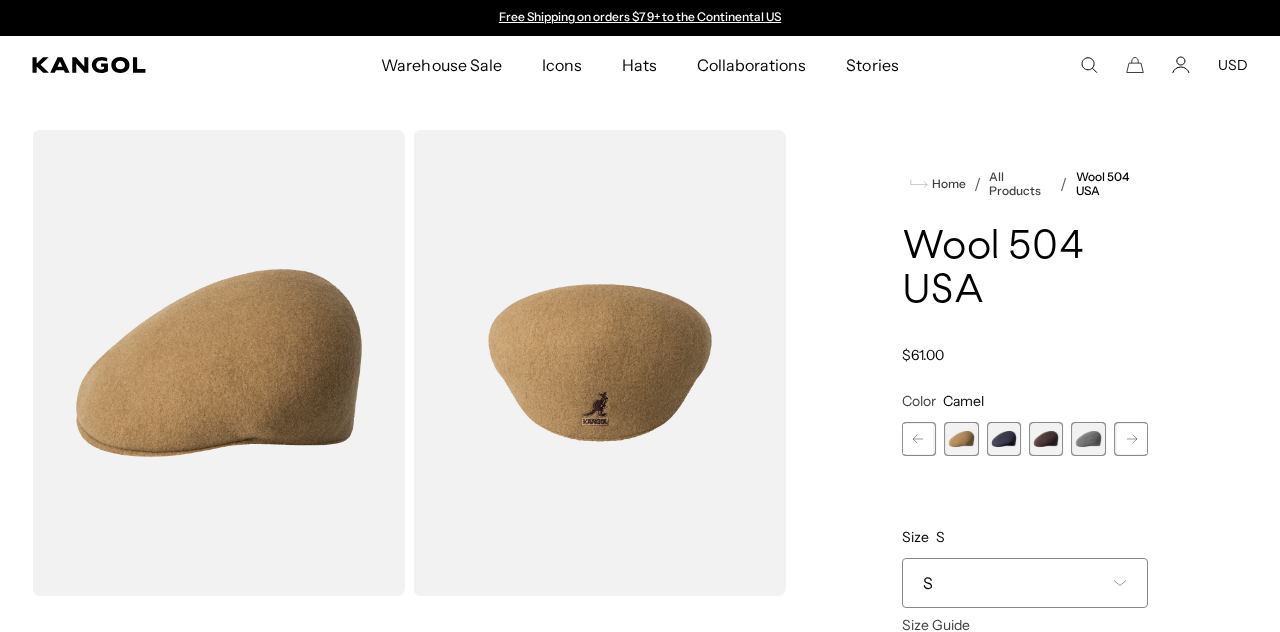 click 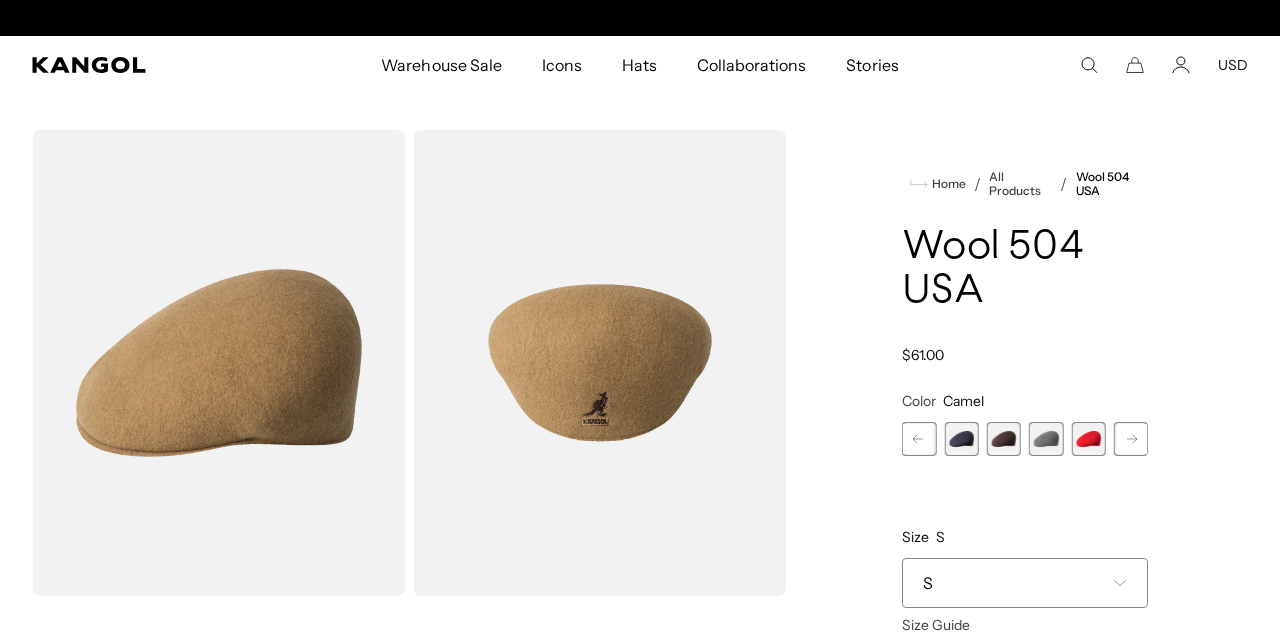 scroll, scrollTop: 0, scrollLeft: 412, axis: horizontal 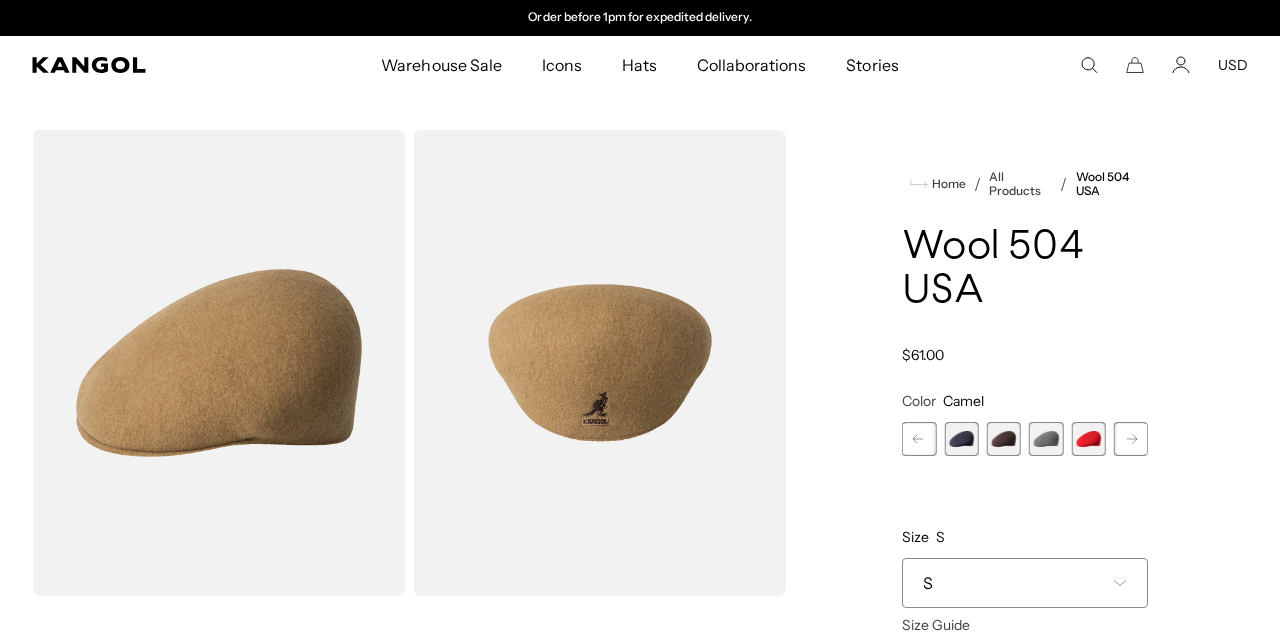 click 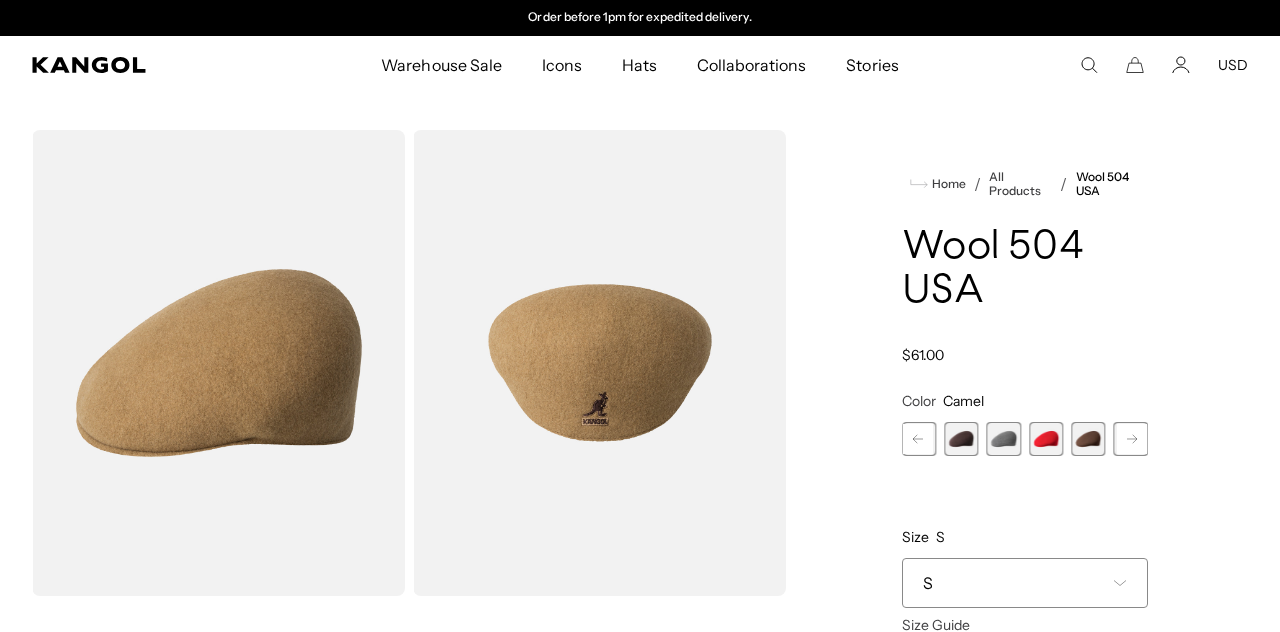 click 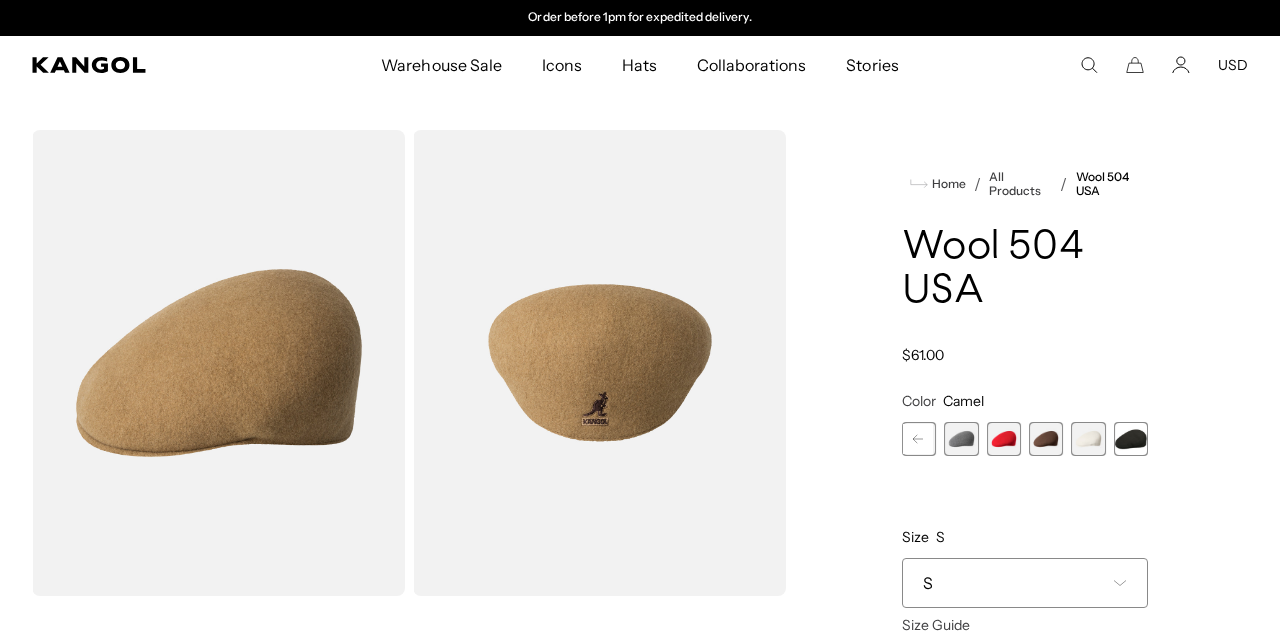 click at bounding box center [1088, 439] 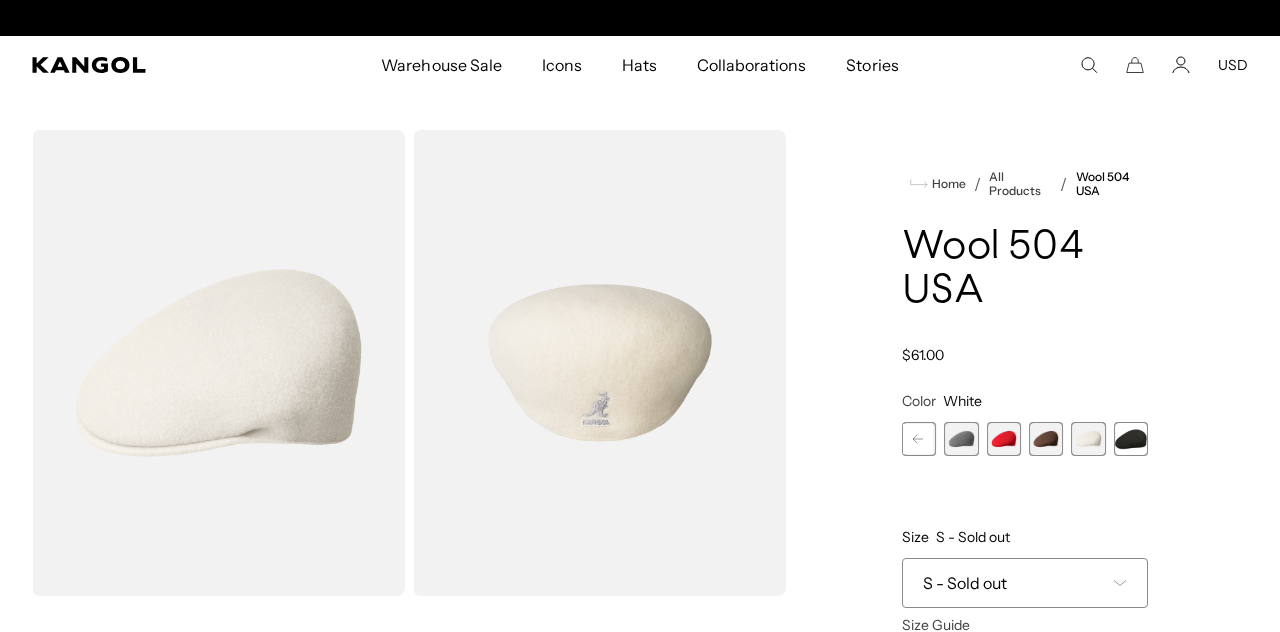 scroll, scrollTop: 0, scrollLeft: 0, axis: both 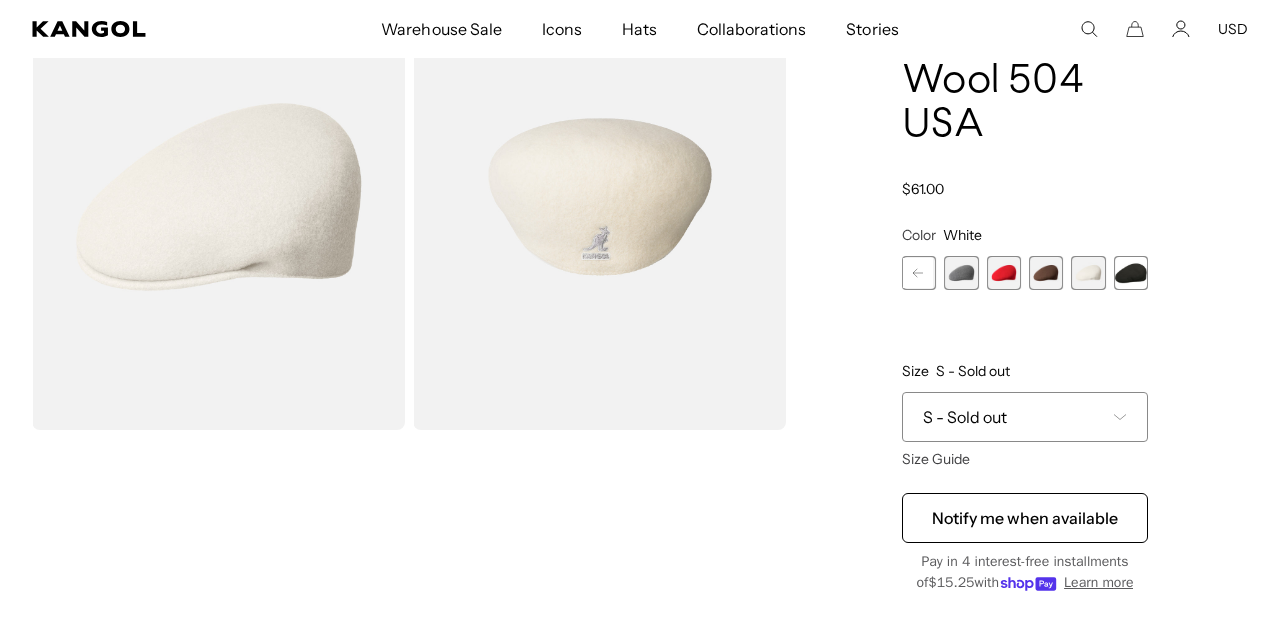 click on "S - Sold out" at bounding box center (1025, 417) 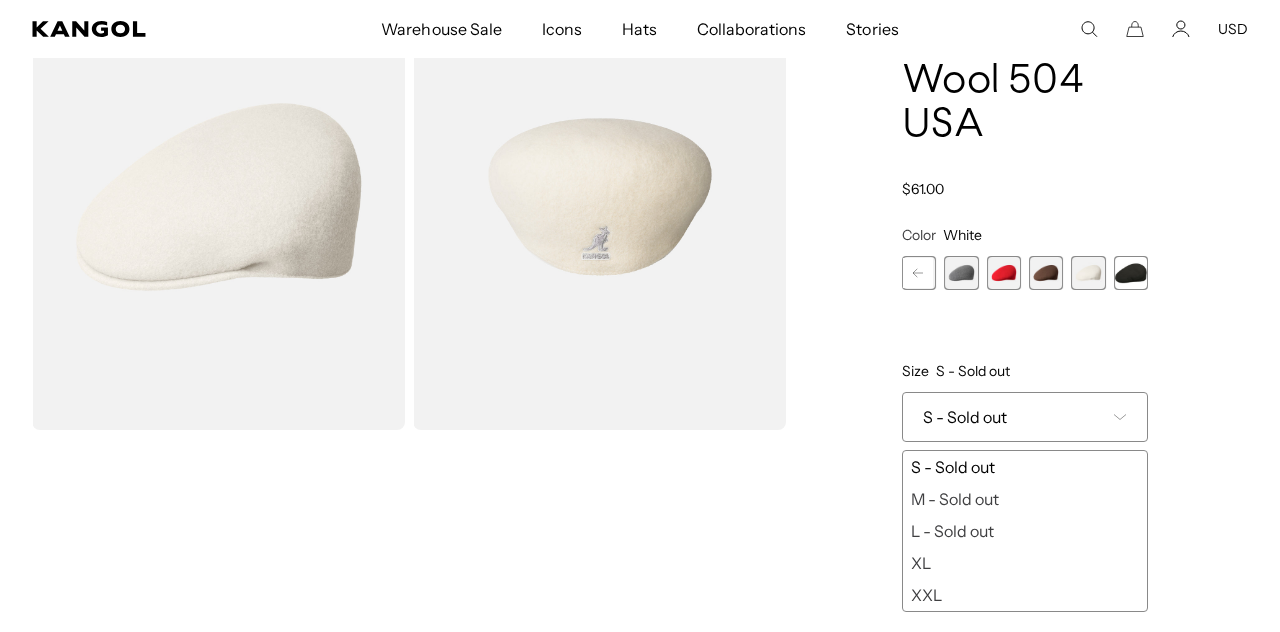 scroll, scrollTop: 0, scrollLeft: 412, axis: horizontal 